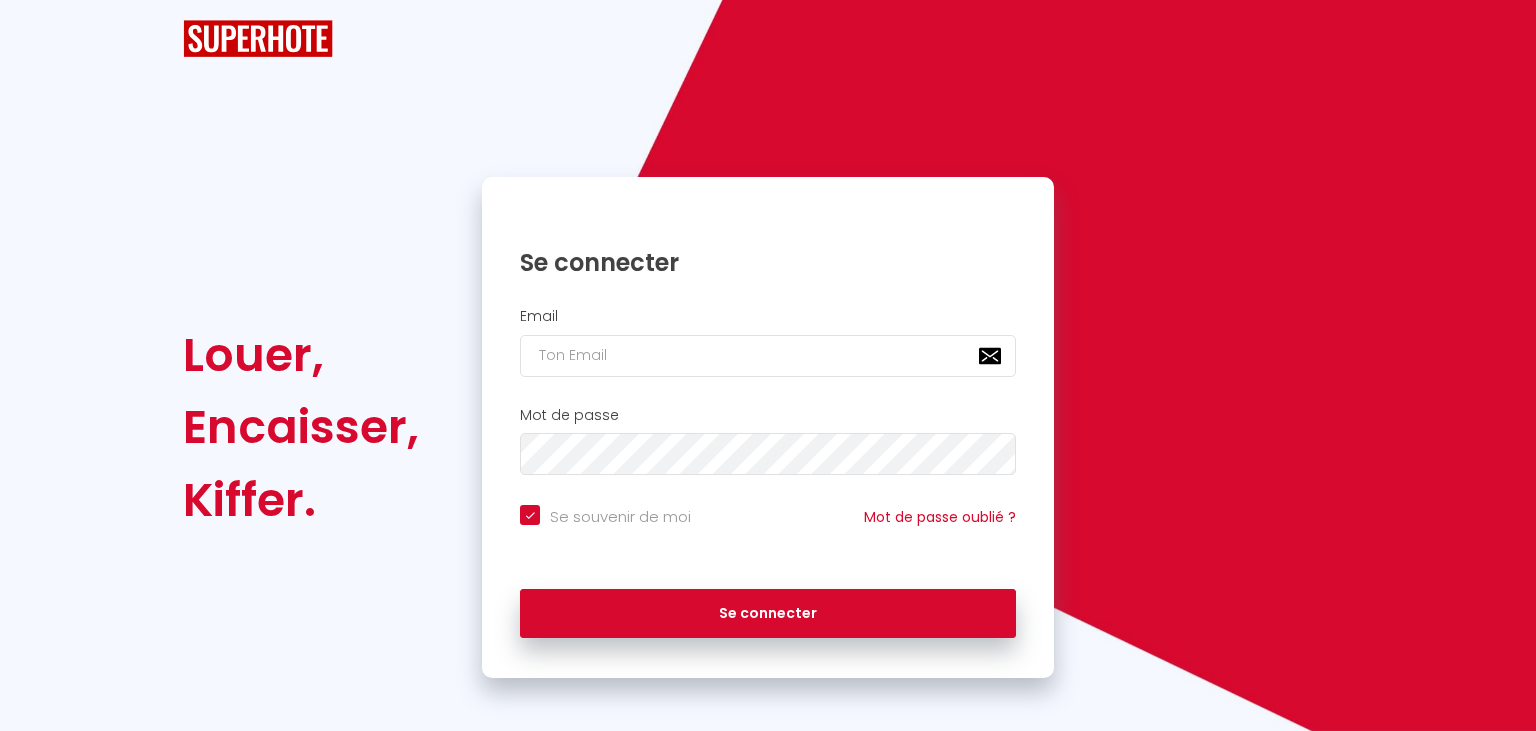 scroll, scrollTop: 0, scrollLeft: 0, axis: both 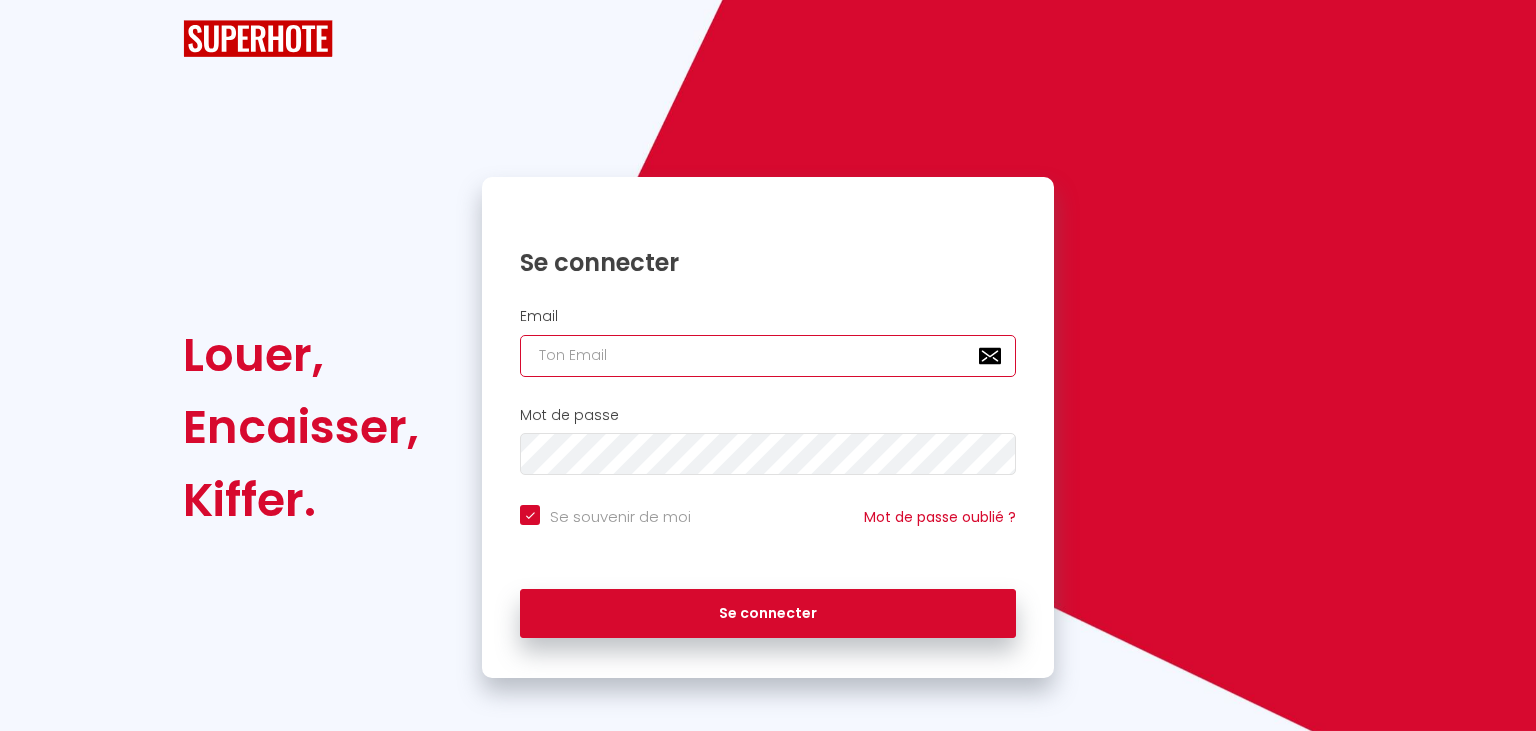 click at bounding box center [768, 356] 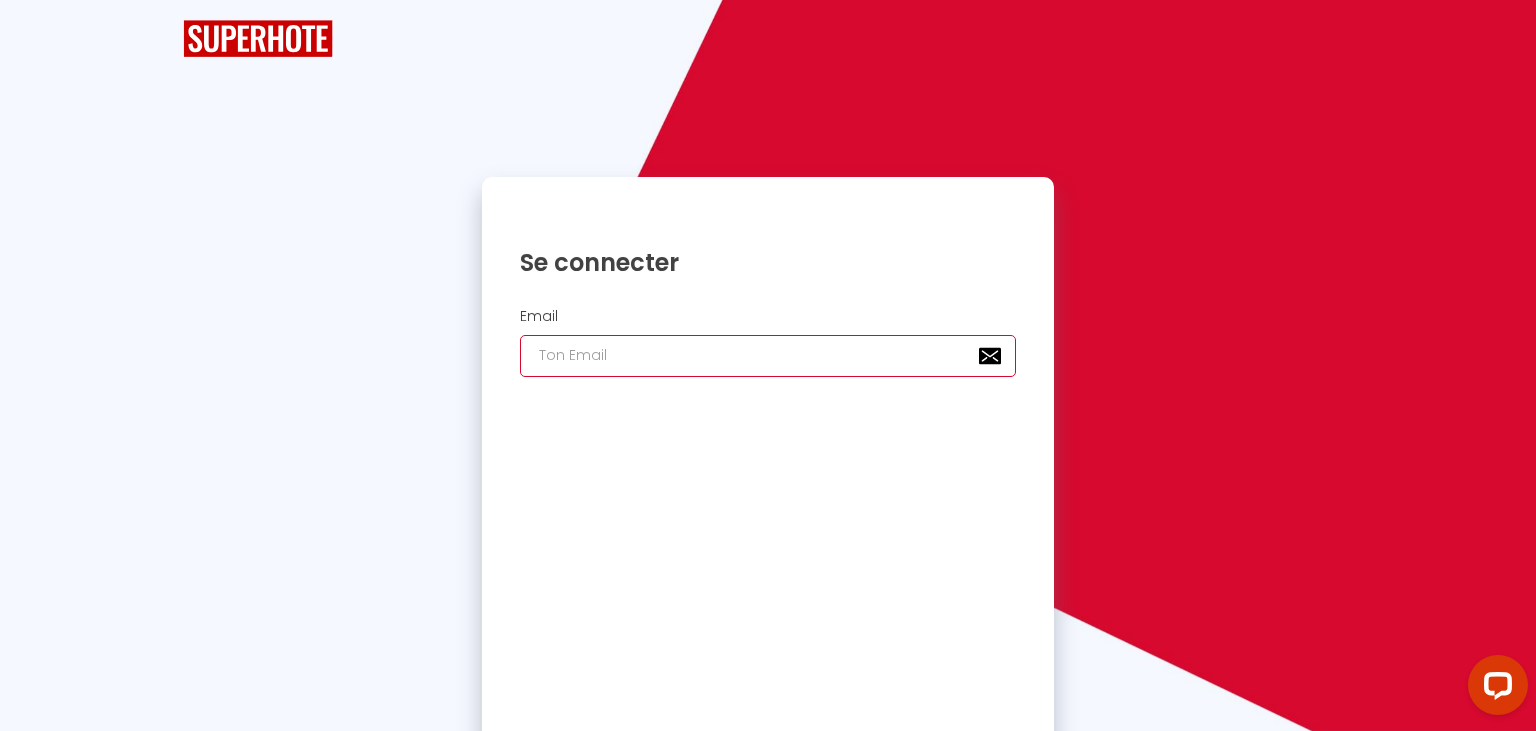 scroll, scrollTop: 0, scrollLeft: 0, axis: both 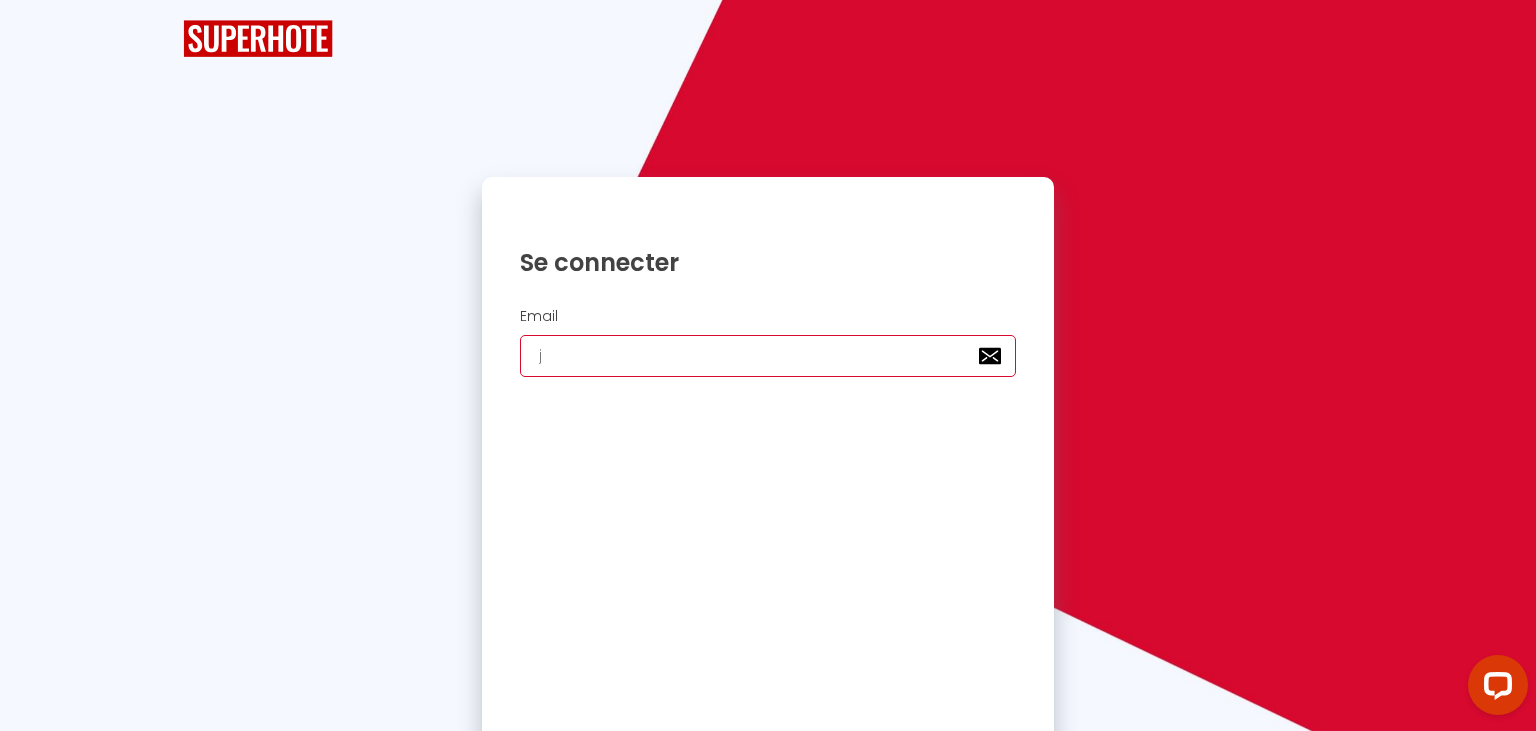 checkbox on "true" 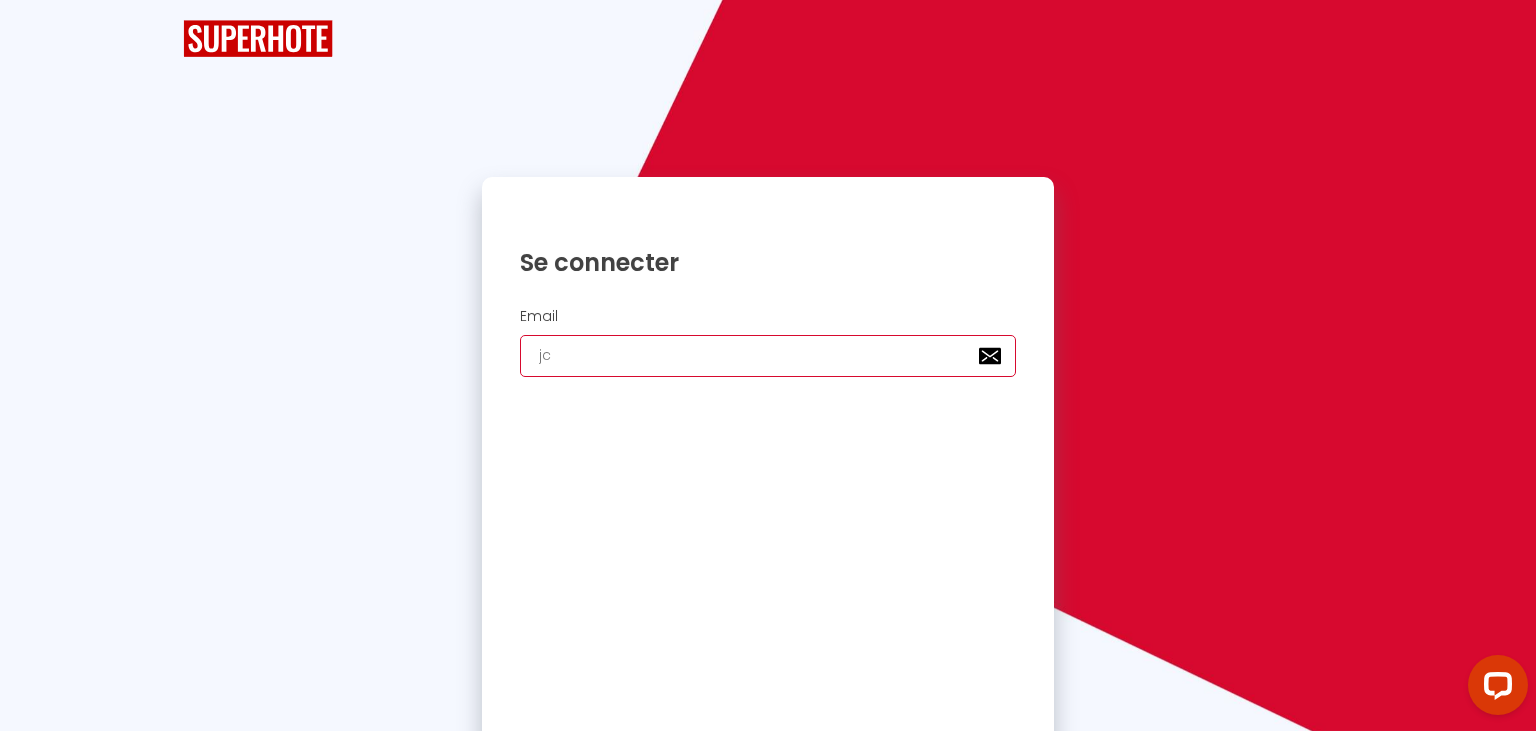 type on "jcg" 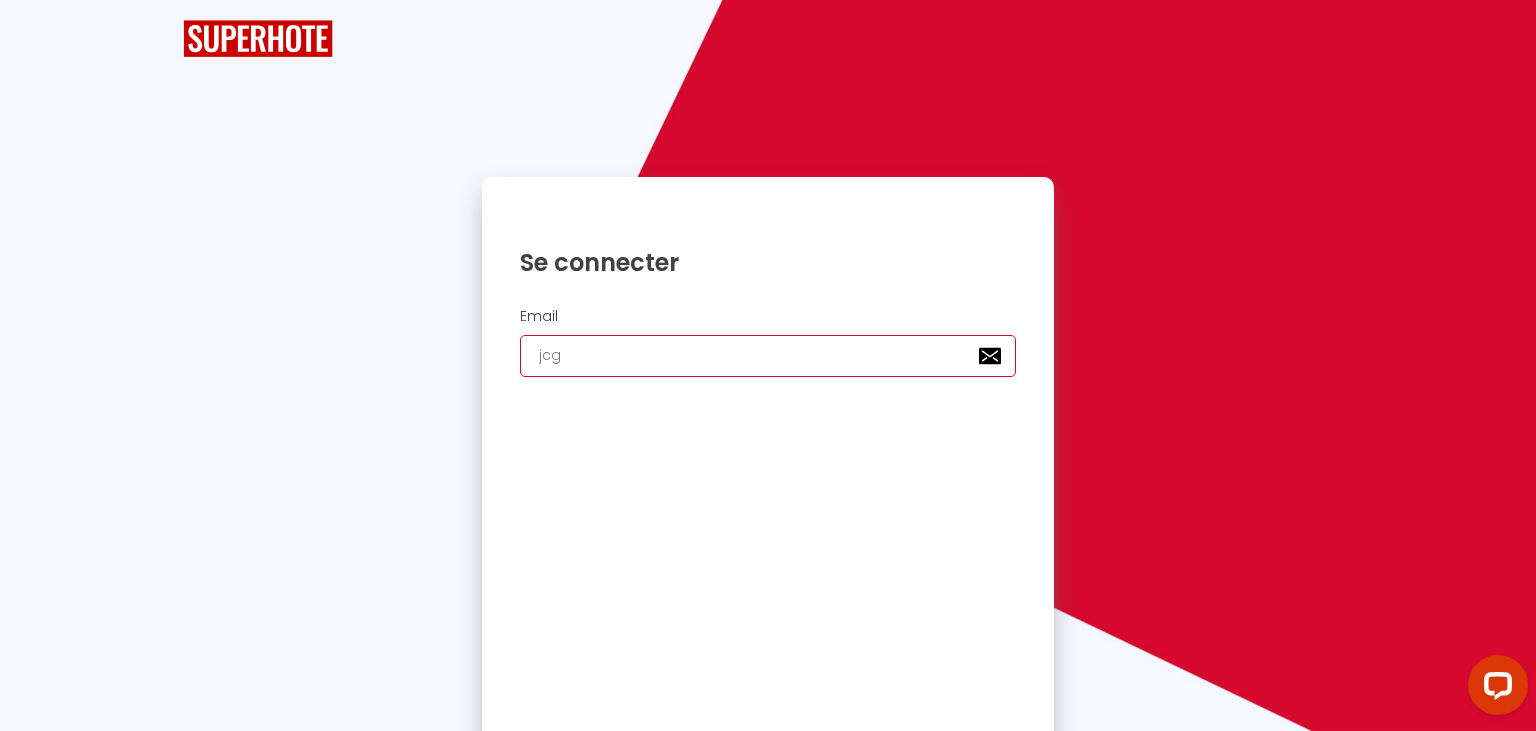 checkbox on "true" 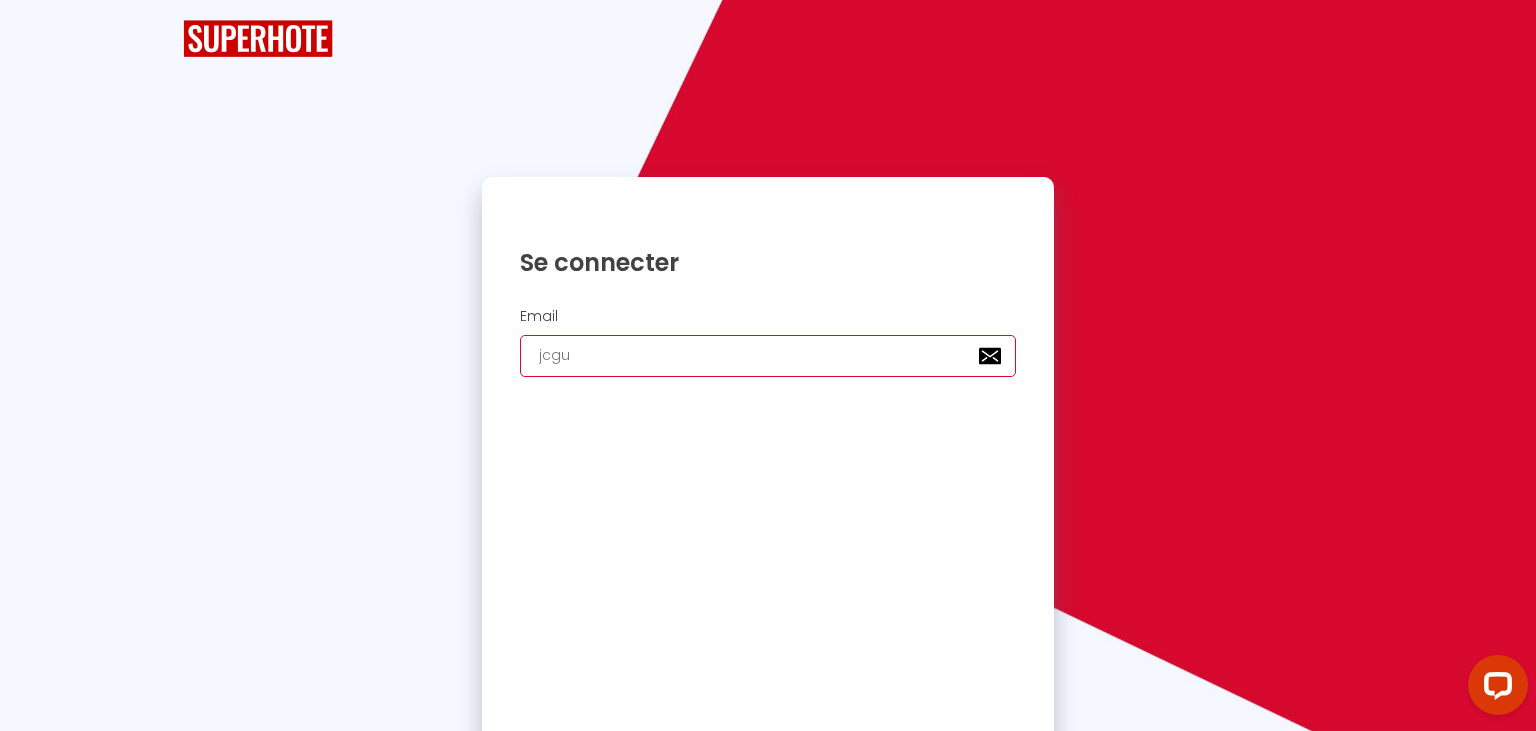 type on "jcgui" 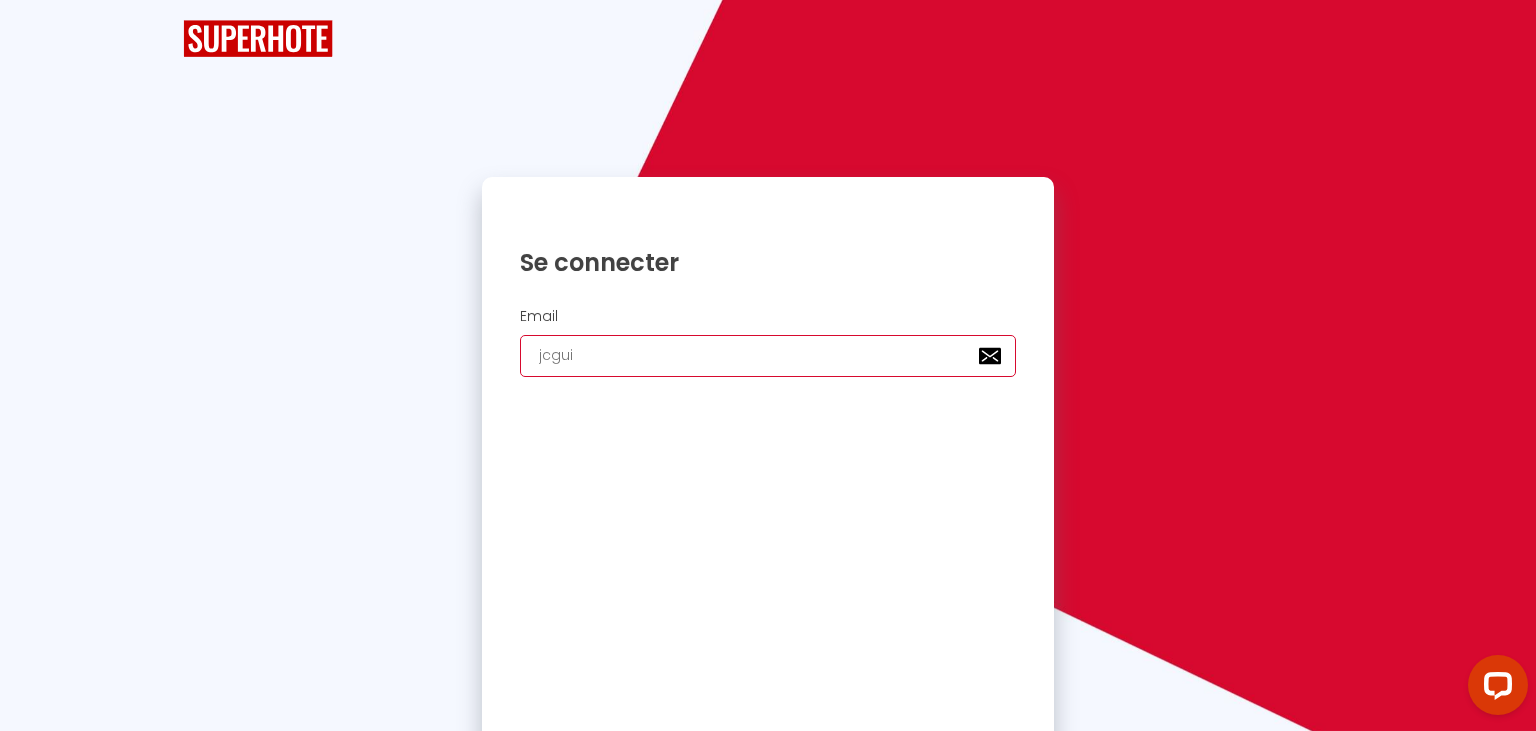 checkbox on "true" 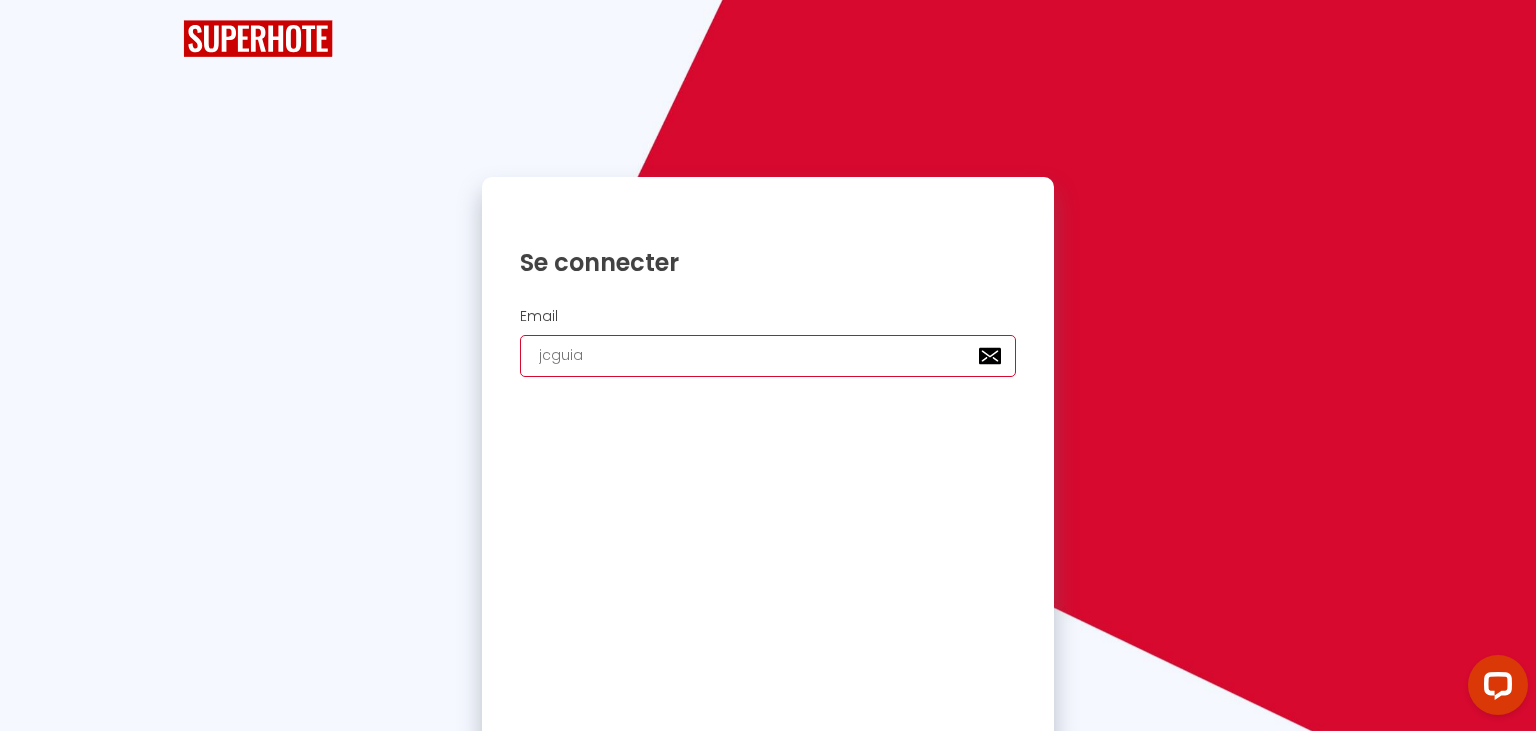 checkbox on "true" 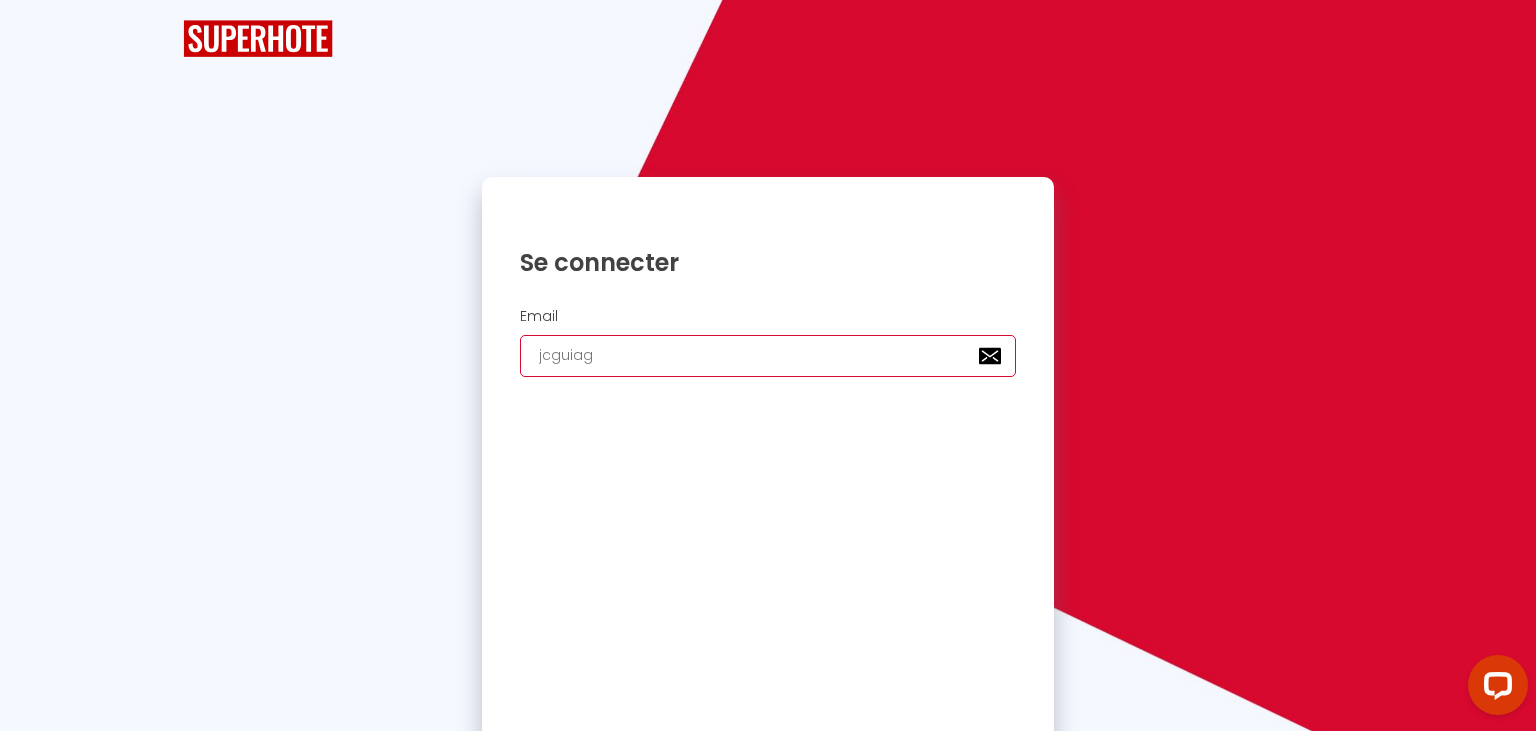 checkbox on "true" 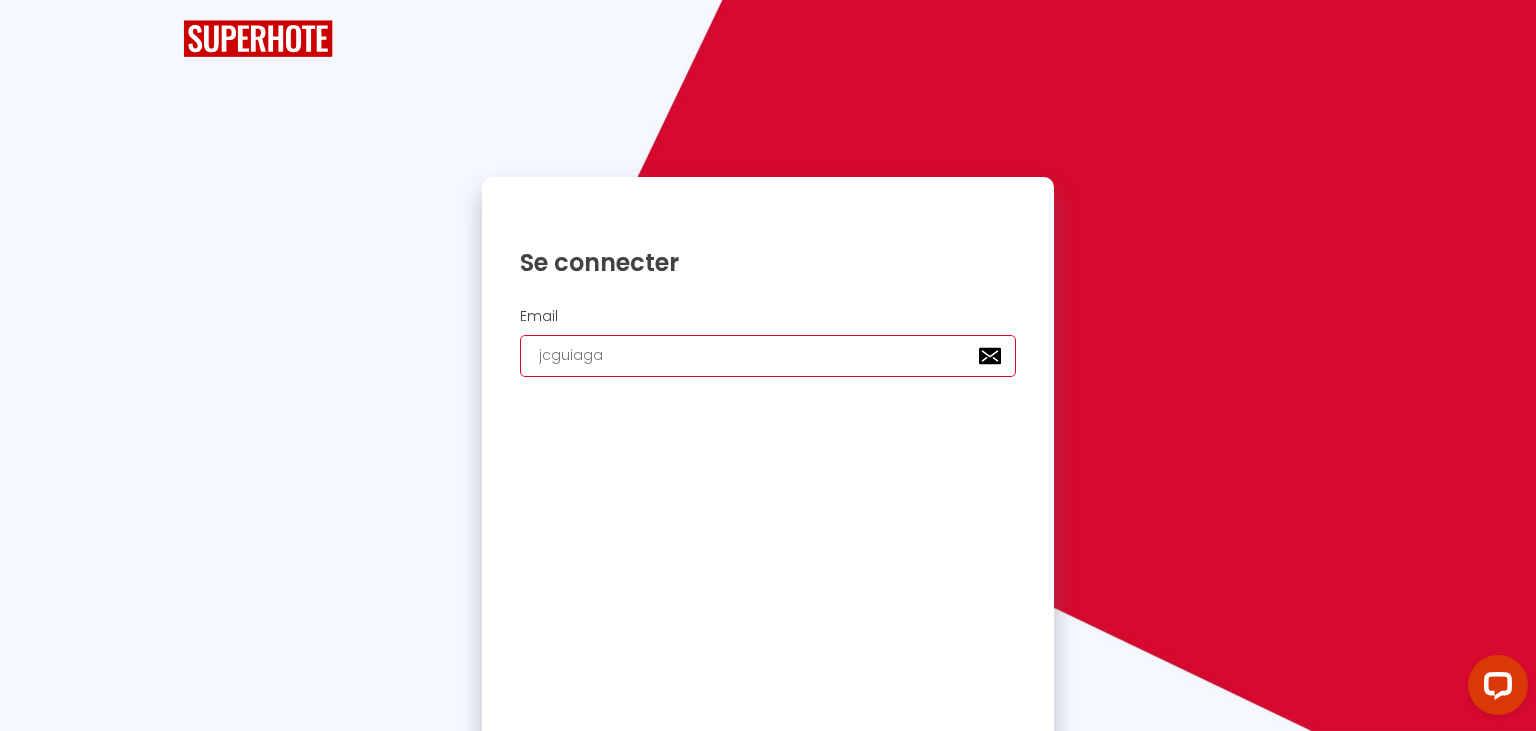 type on "jcguiagai" 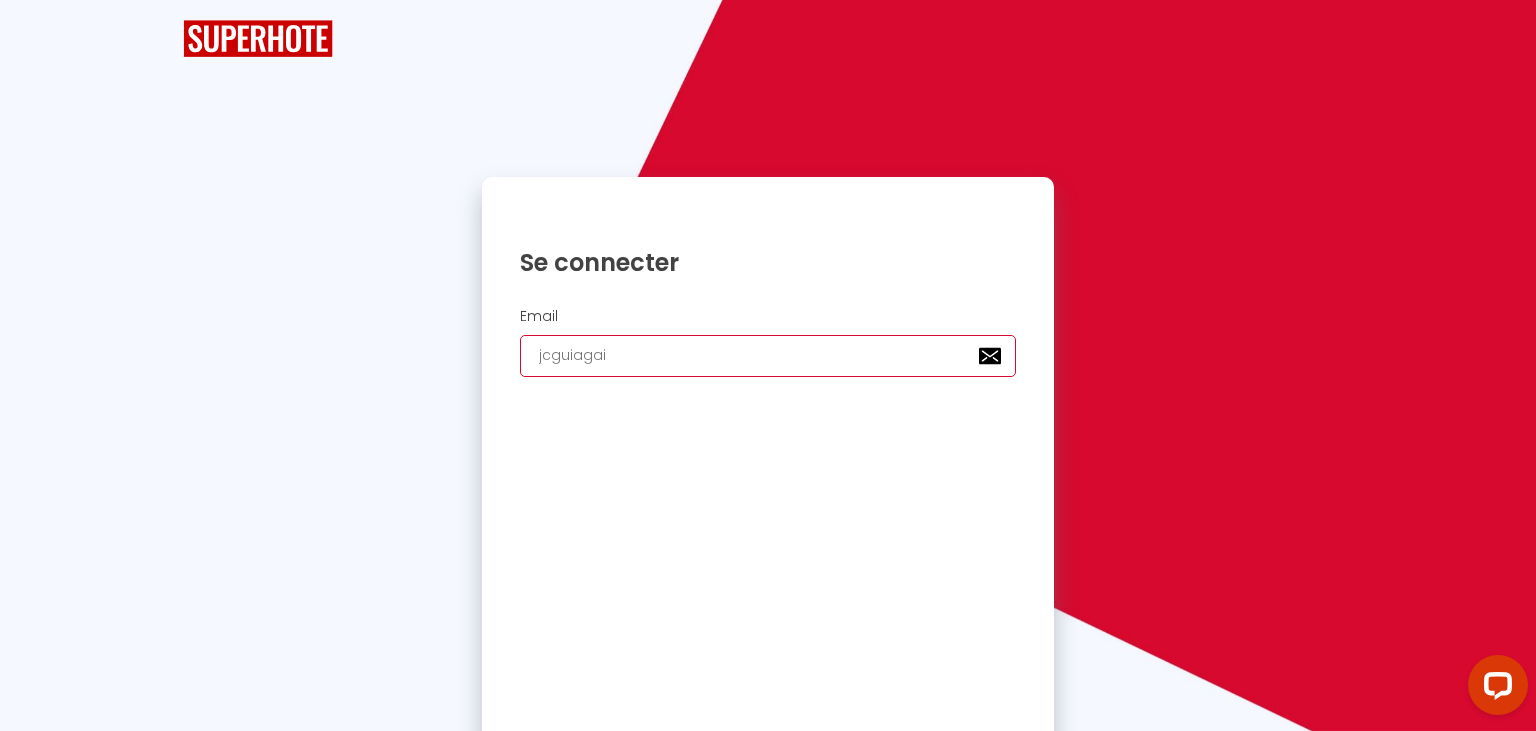 type on "jcguiagain" 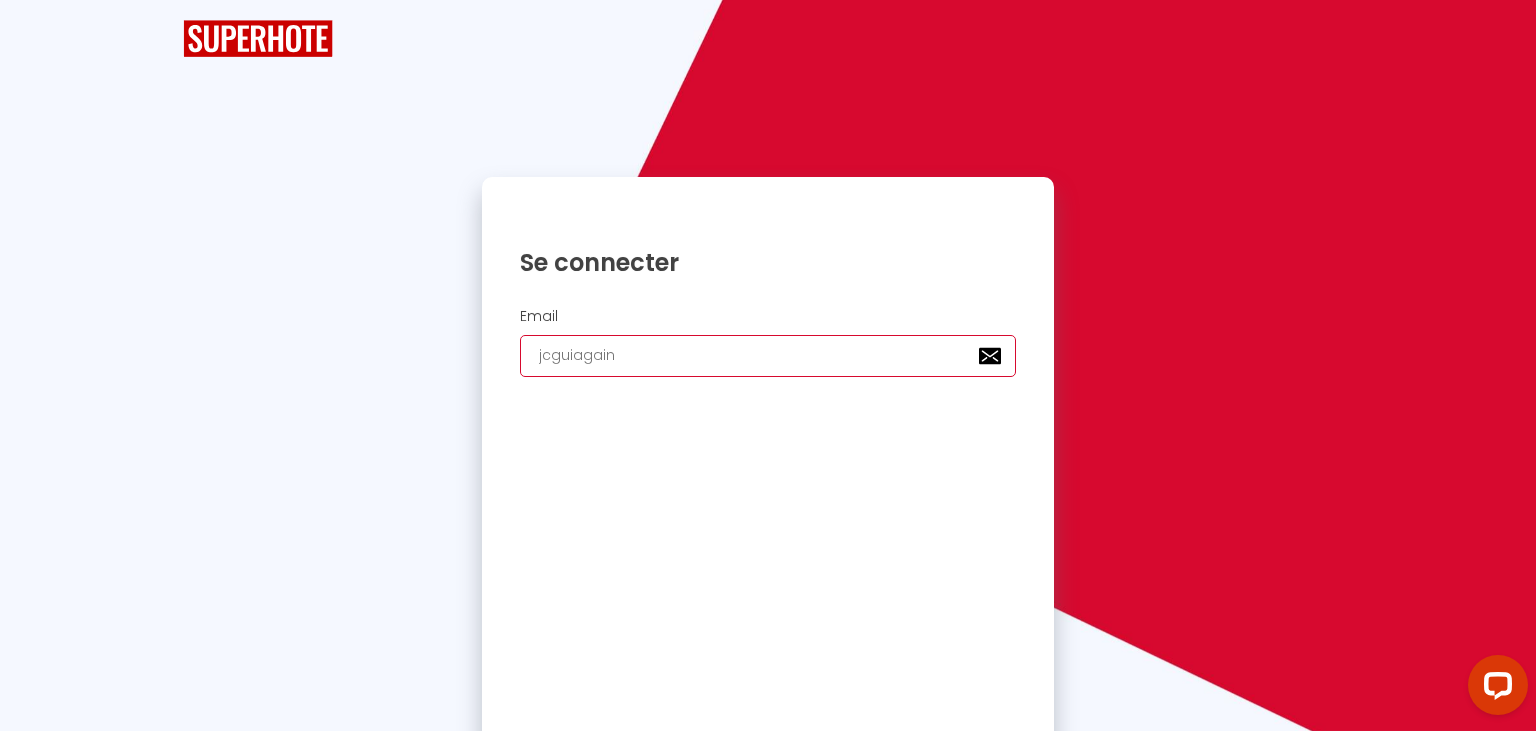 type on "jcguiagaing" 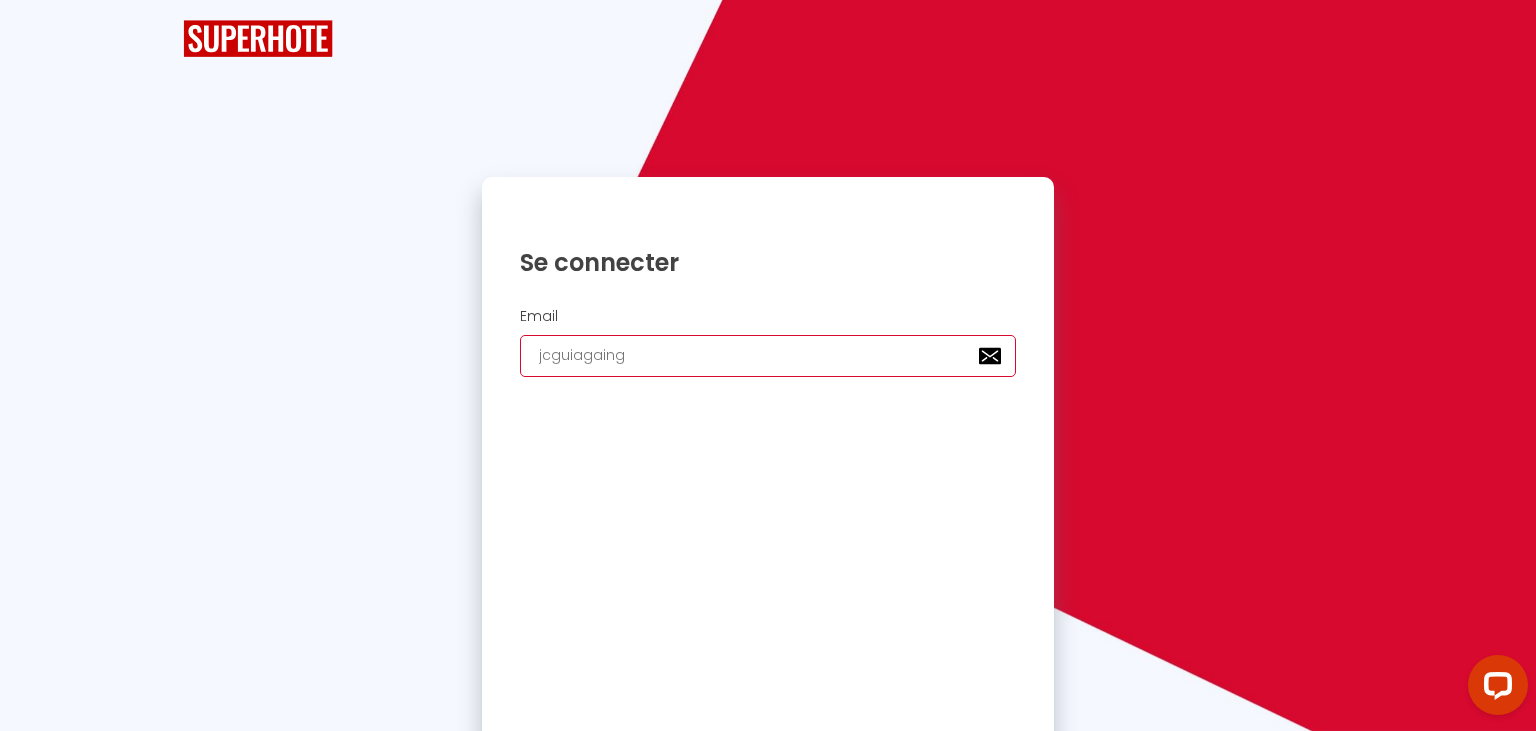 checkbox on "true" 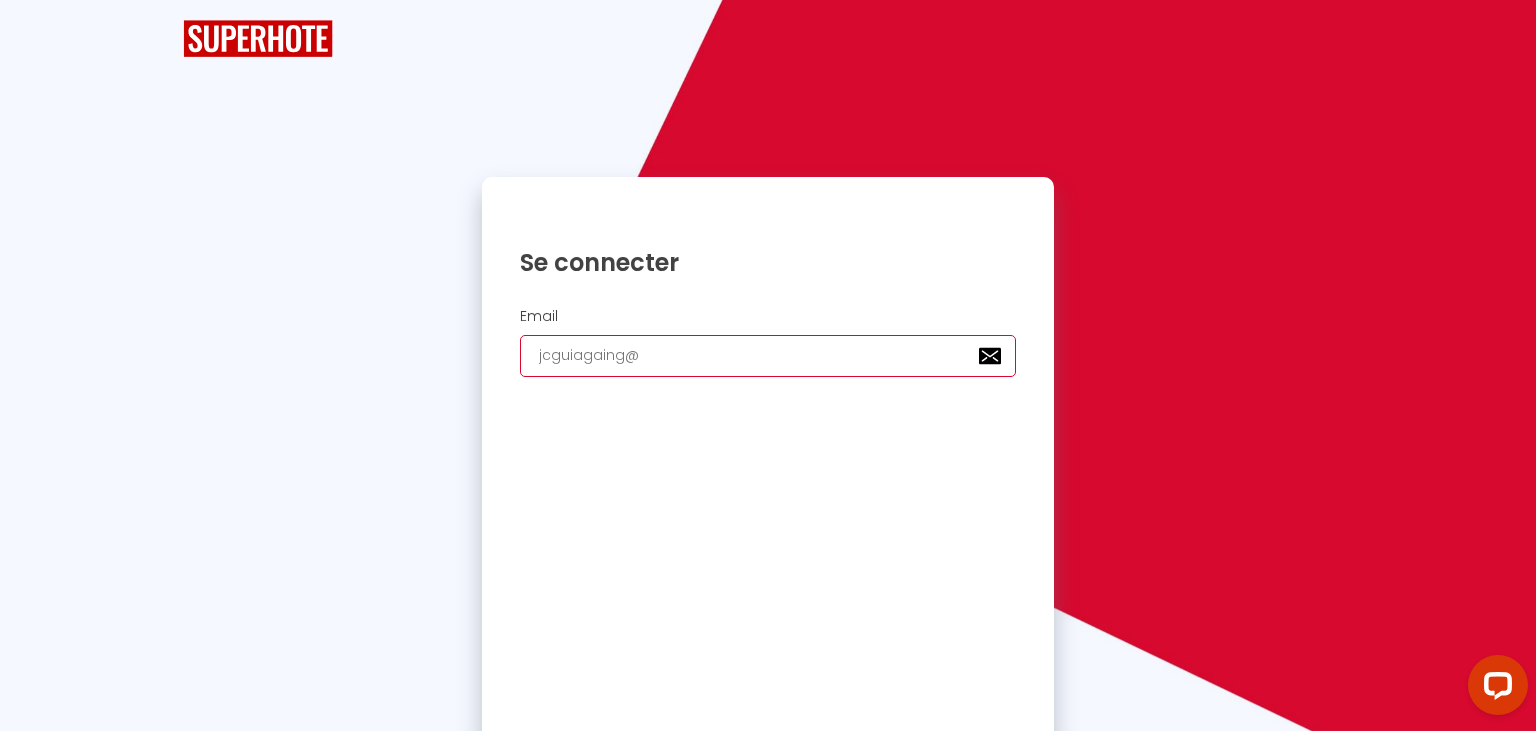 checkbox on "true" 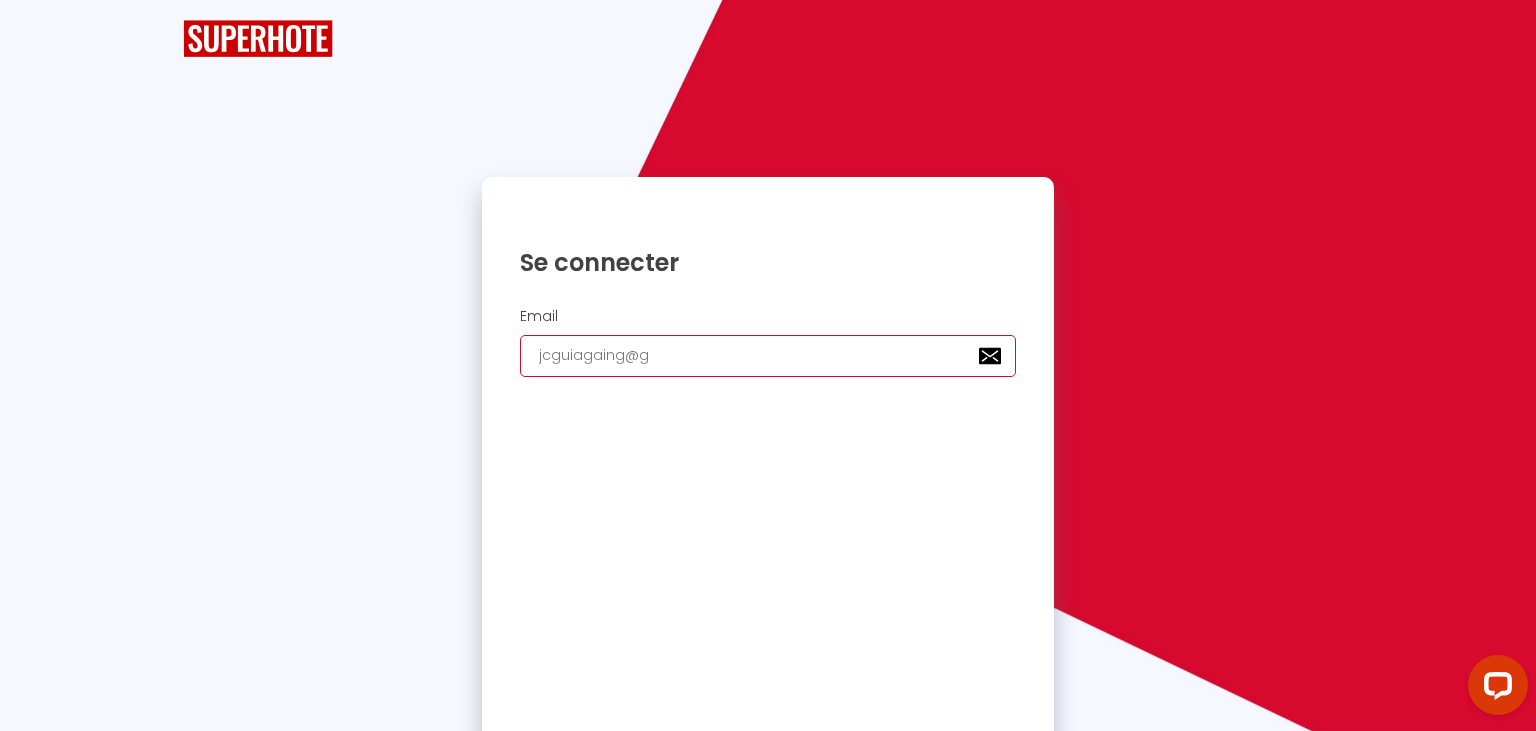 type on "jcguiagaing@gm" 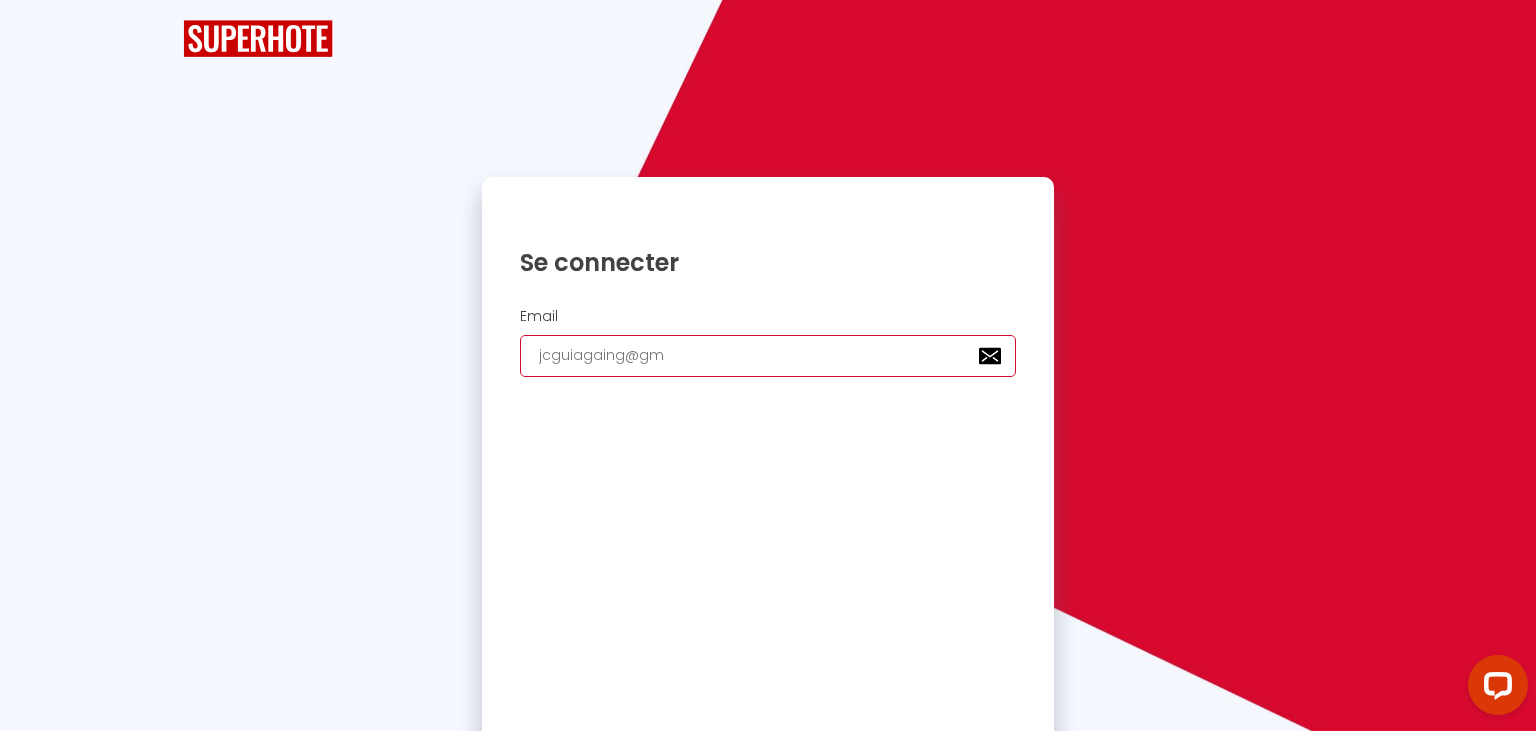 type on "jcguiagaing@gma" 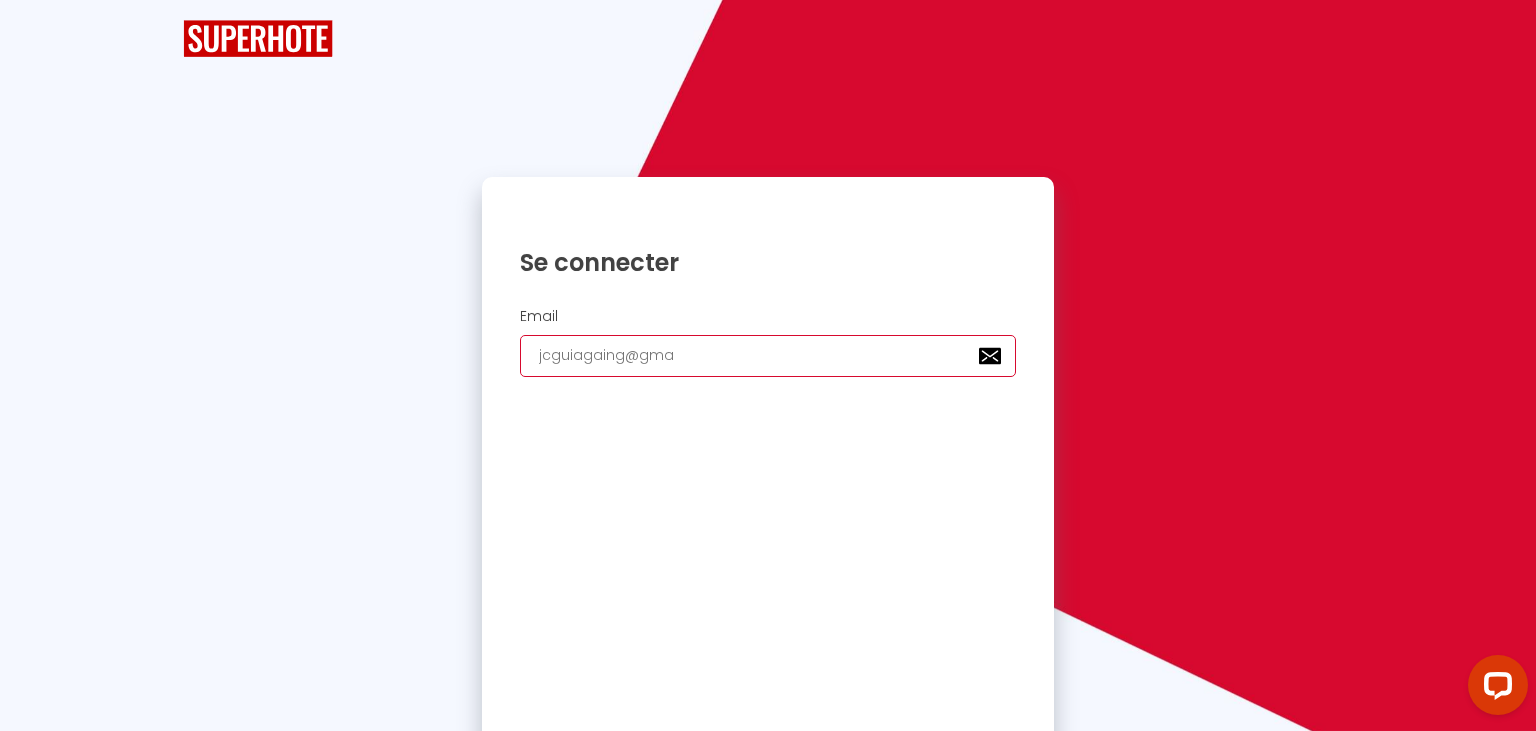 checkbox on "true" 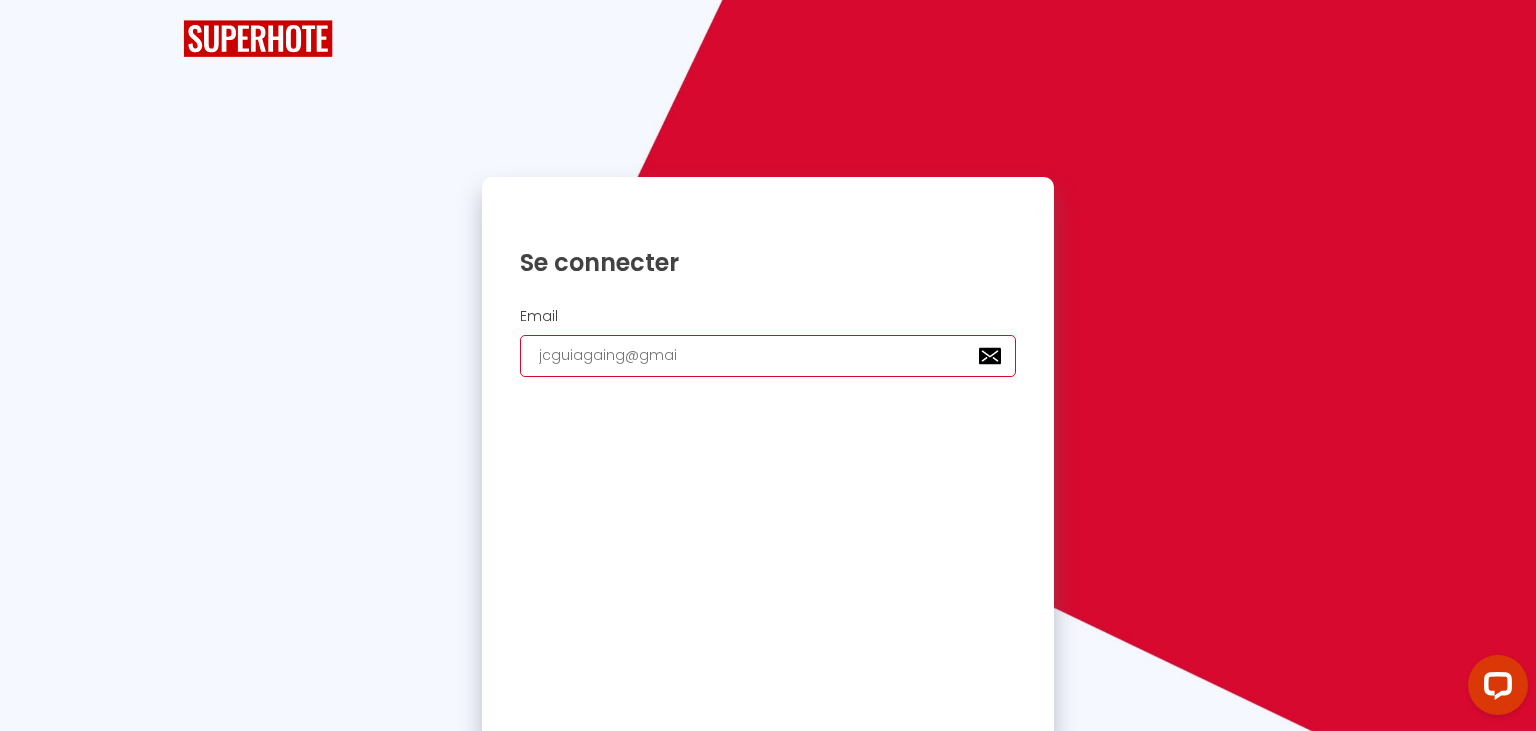 type on "[EMAIL_ADDRESS]" 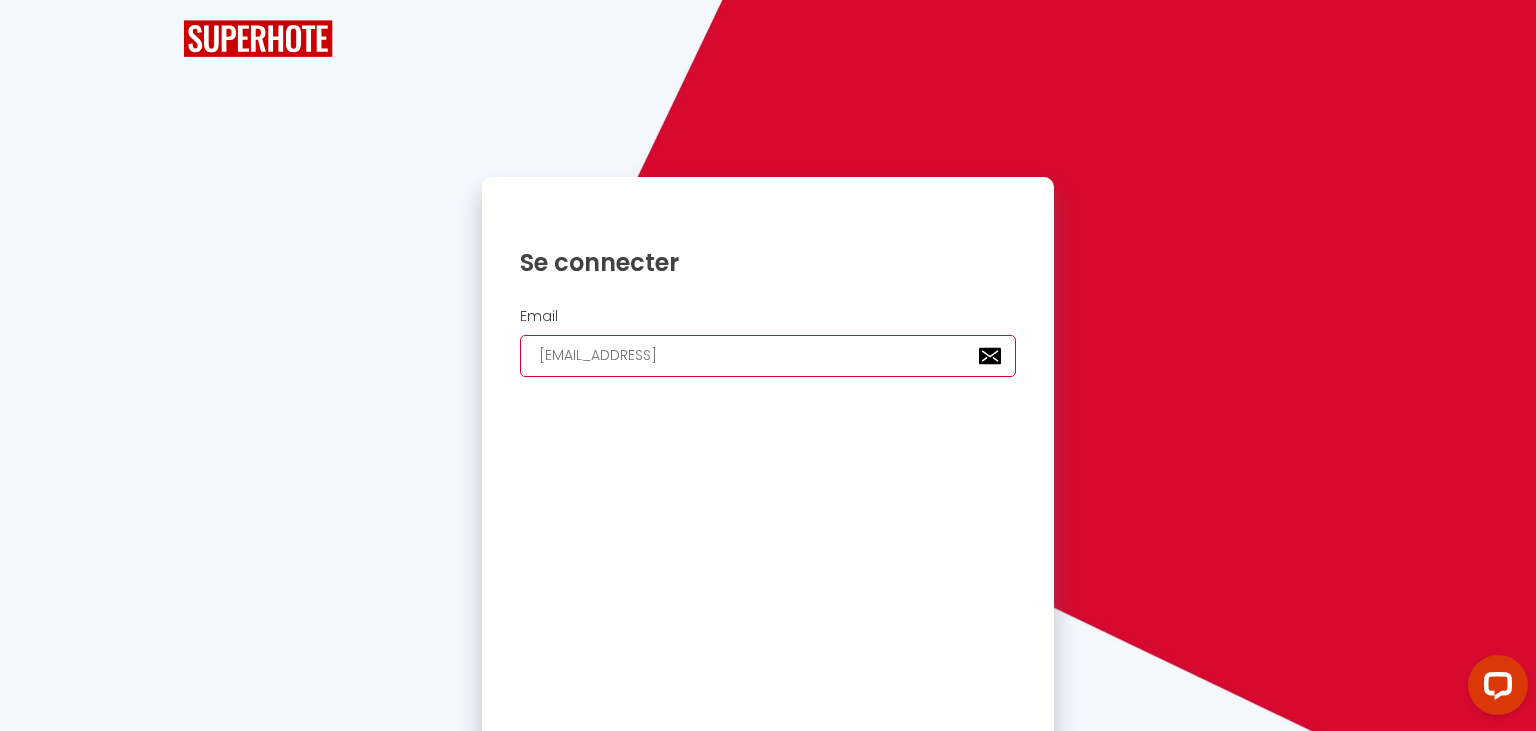 type on "[EMAIL_ADDRESS]." 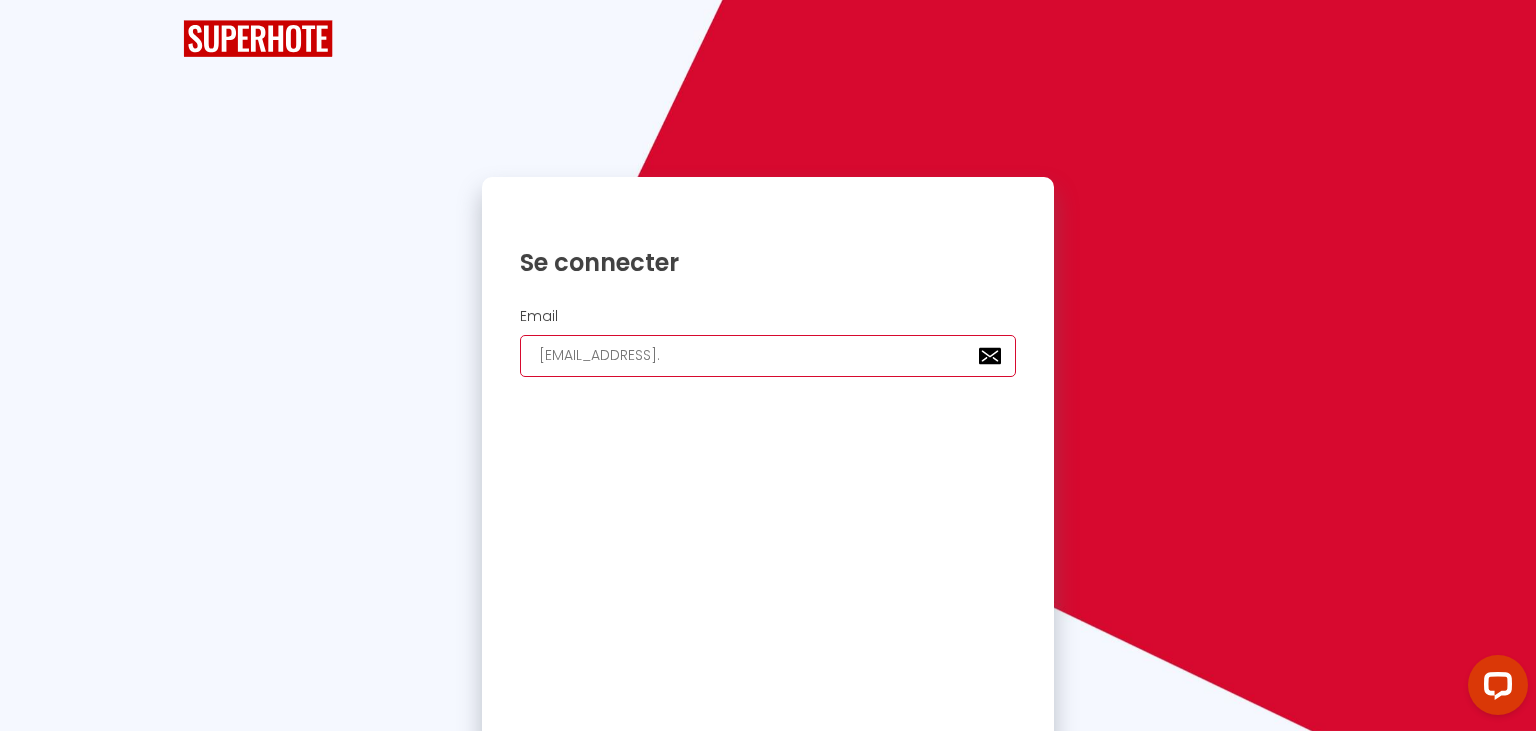 type on "jcguiagaing@gmail.c" 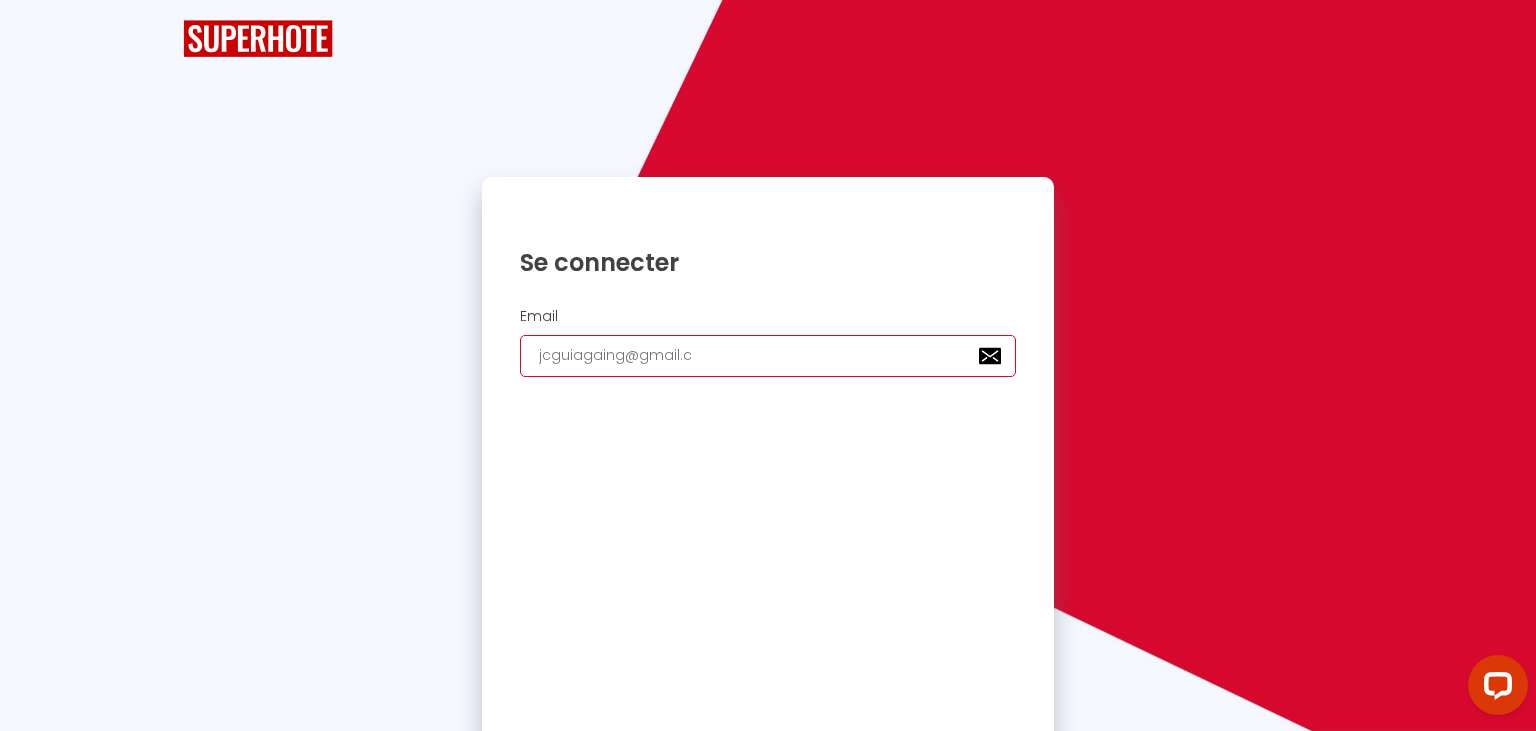 checkbox on "true" 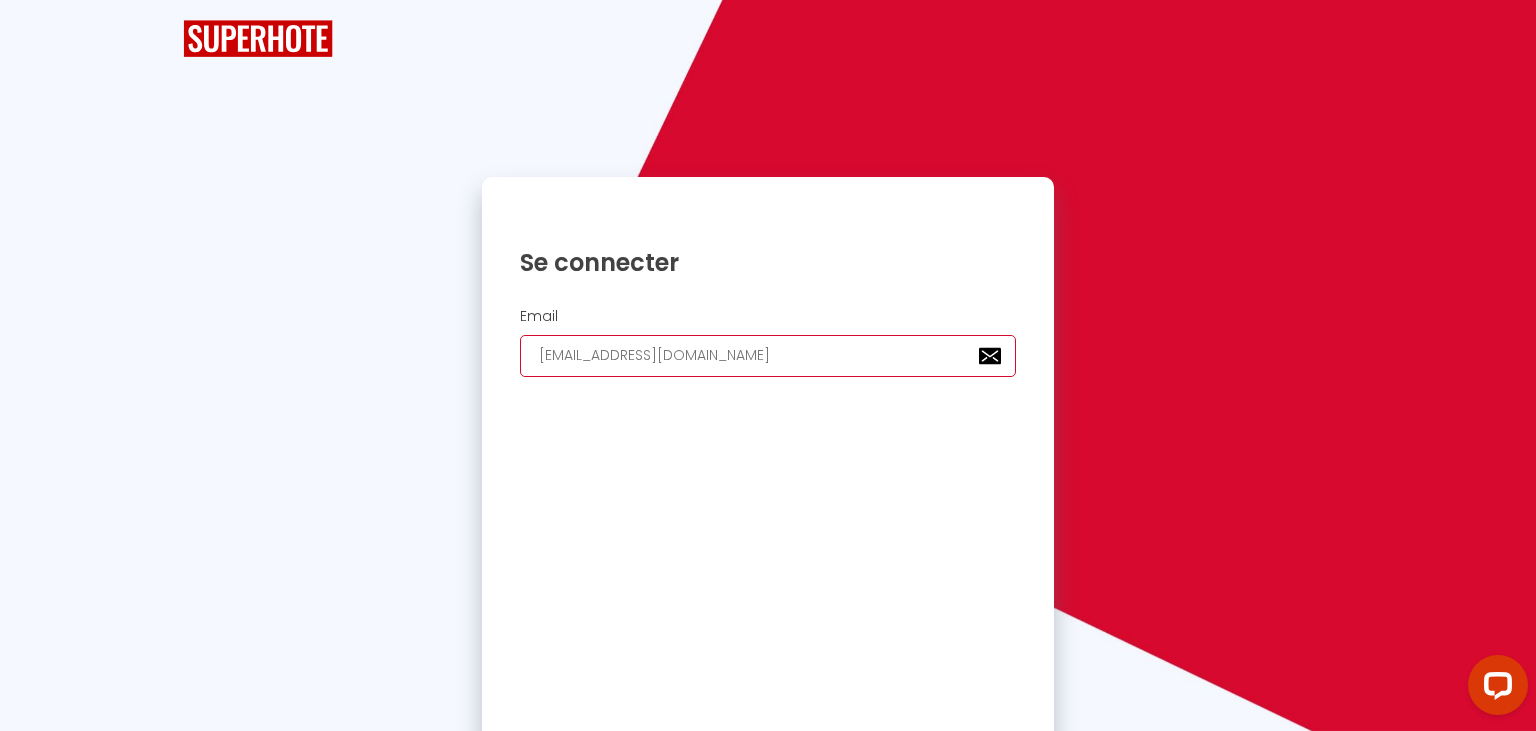 checkbox on "true" 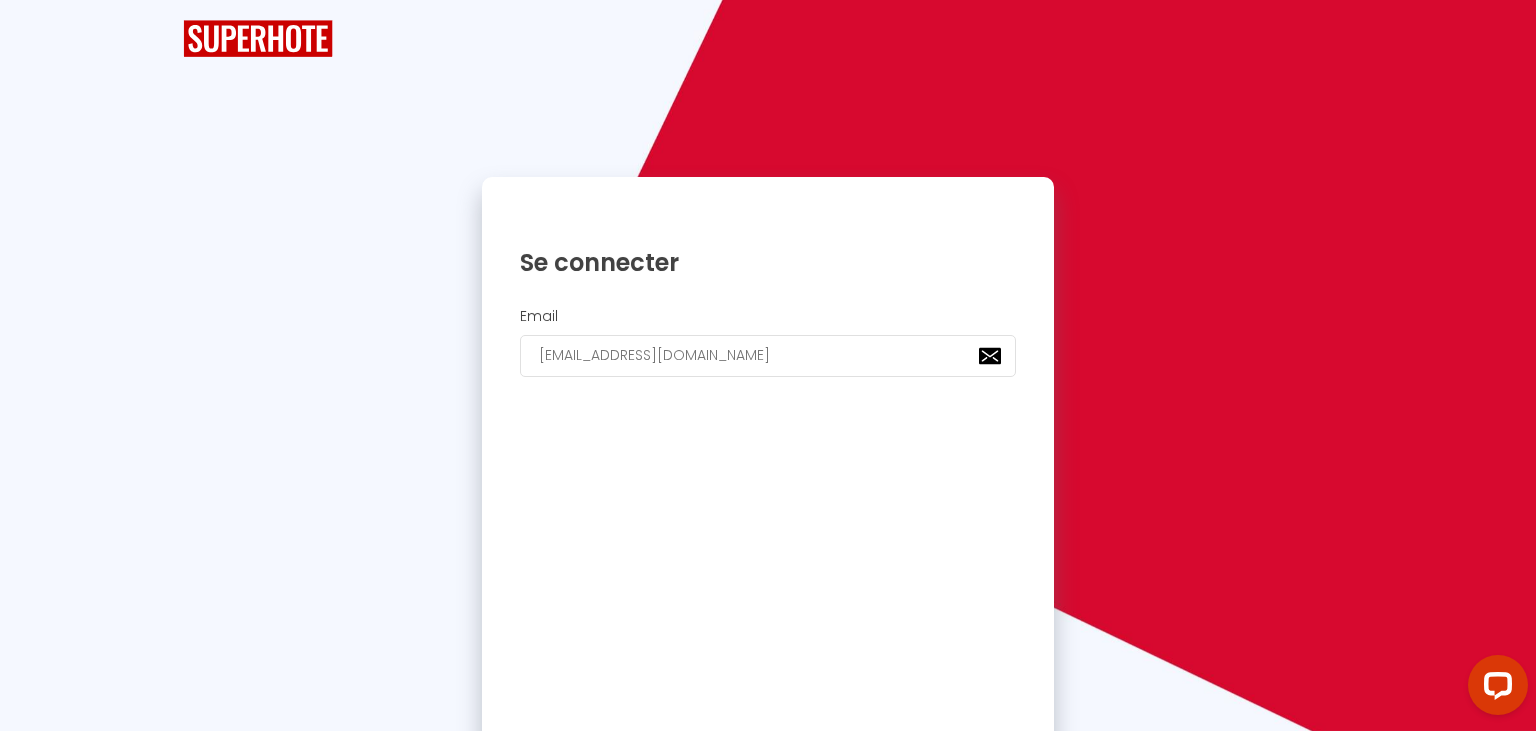 click on "Se connecter" at bounding box center [768, 2620] 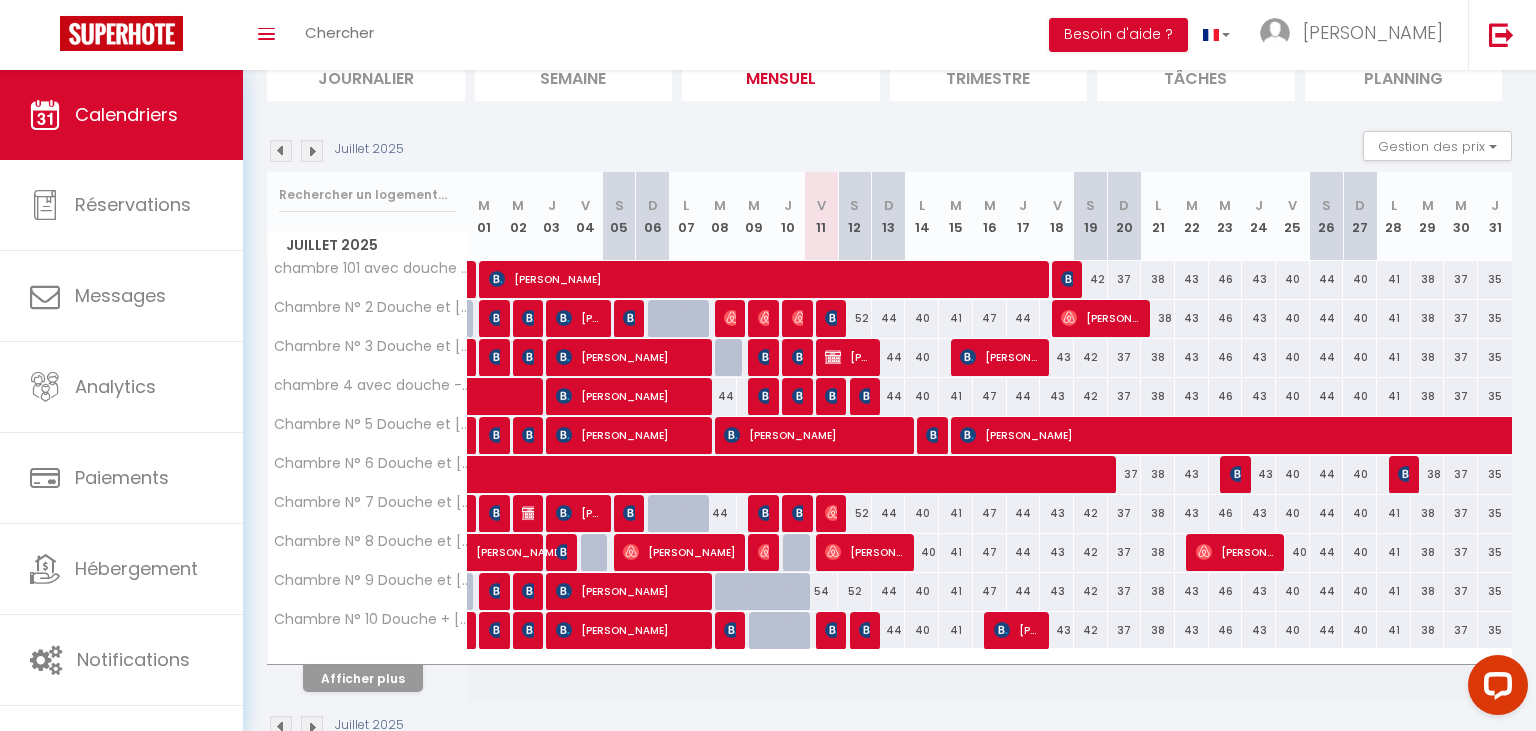 scroll, scrollTop: 203, scrollLeft: 0, axis: vertical 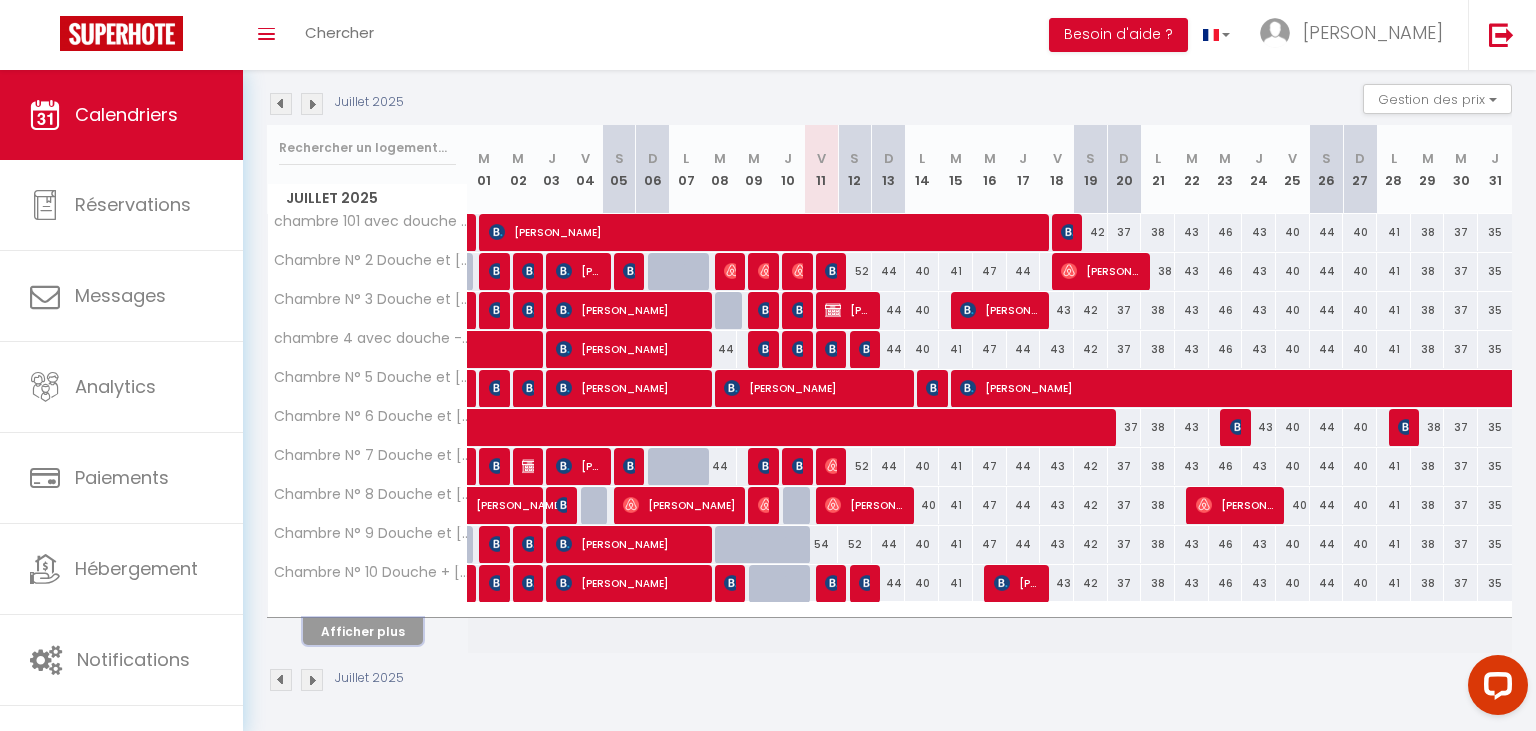 click on "Afficher plus" at bounding box center (363, 631) 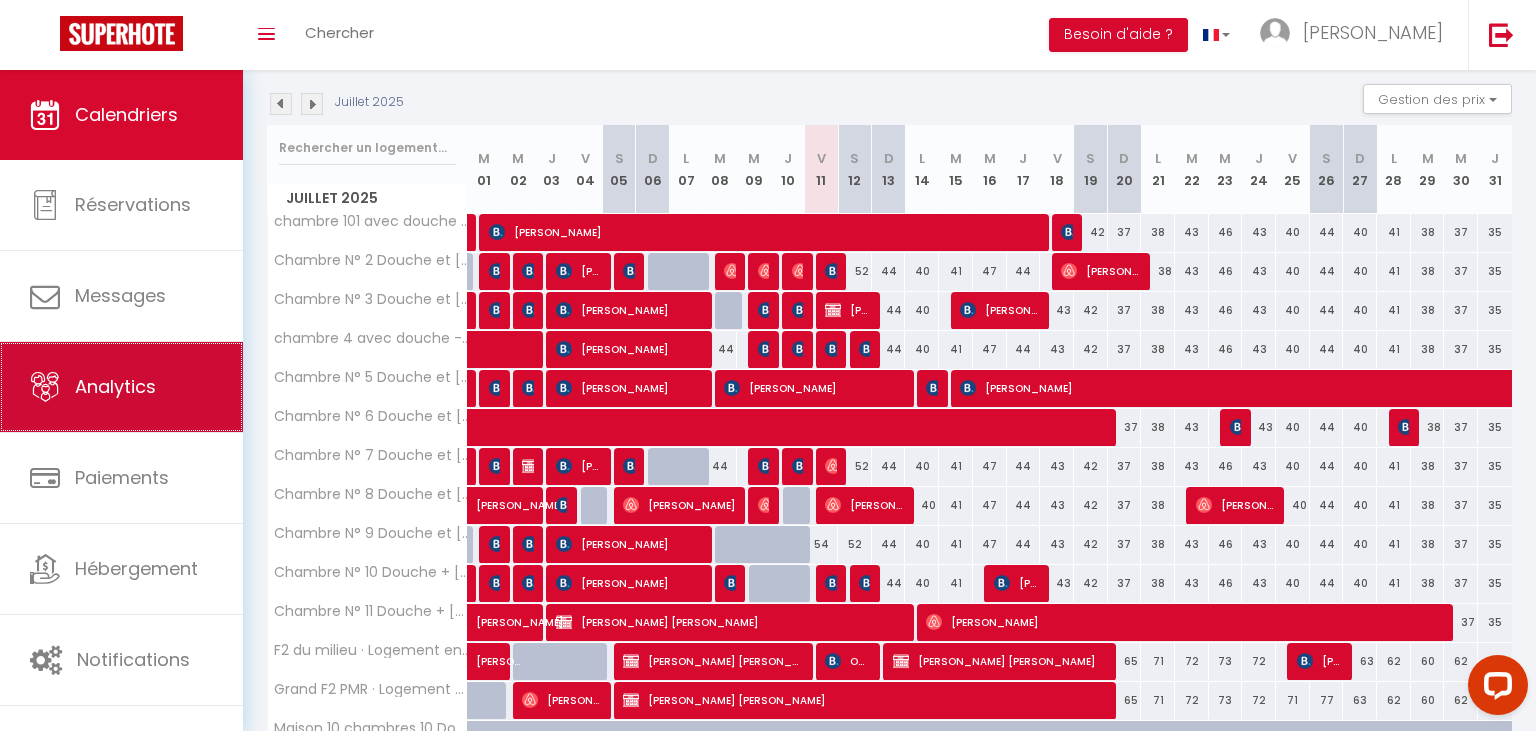 click on "Analytics" at bounding box center [115, 386] 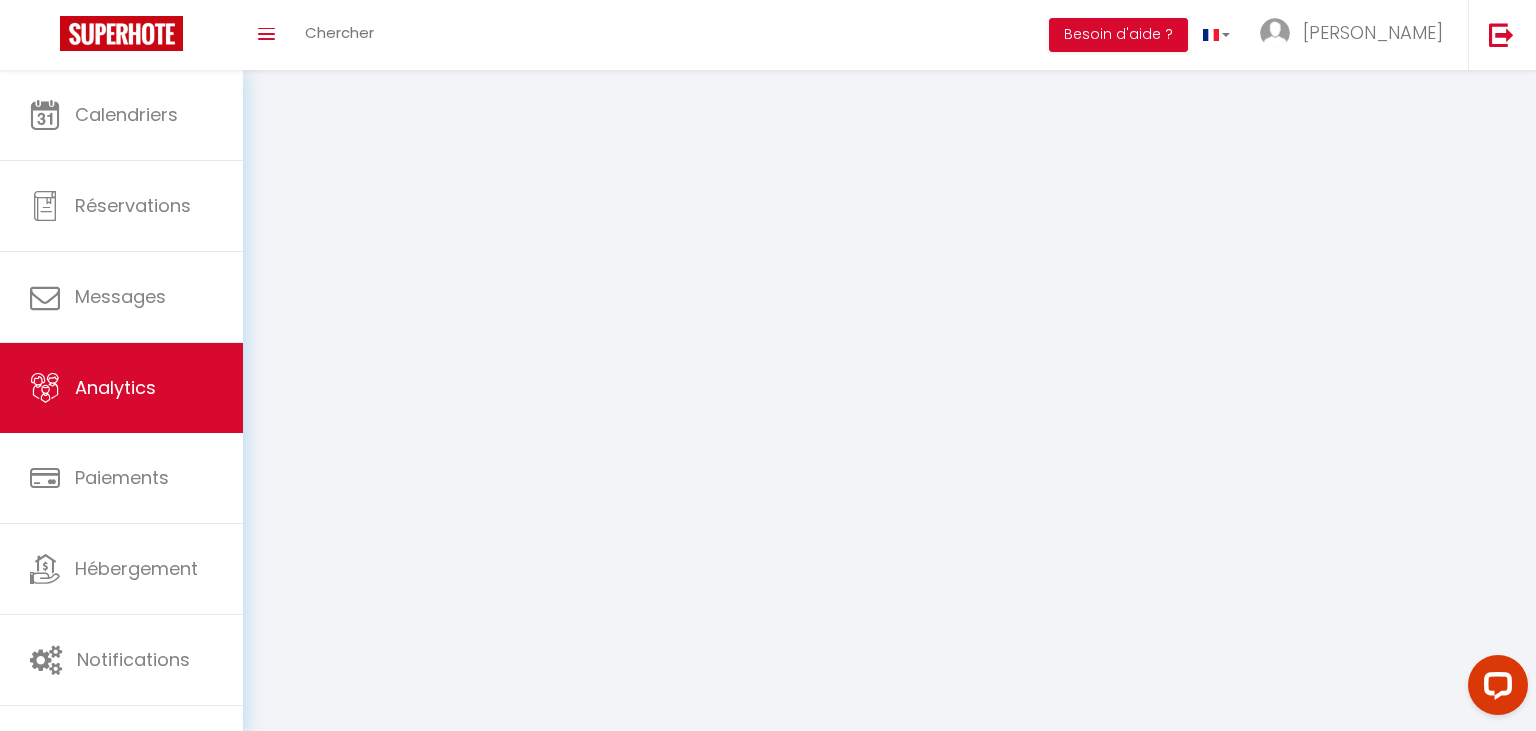 scroll, scrollTop: 0, scrollLeft: 0, axis: both 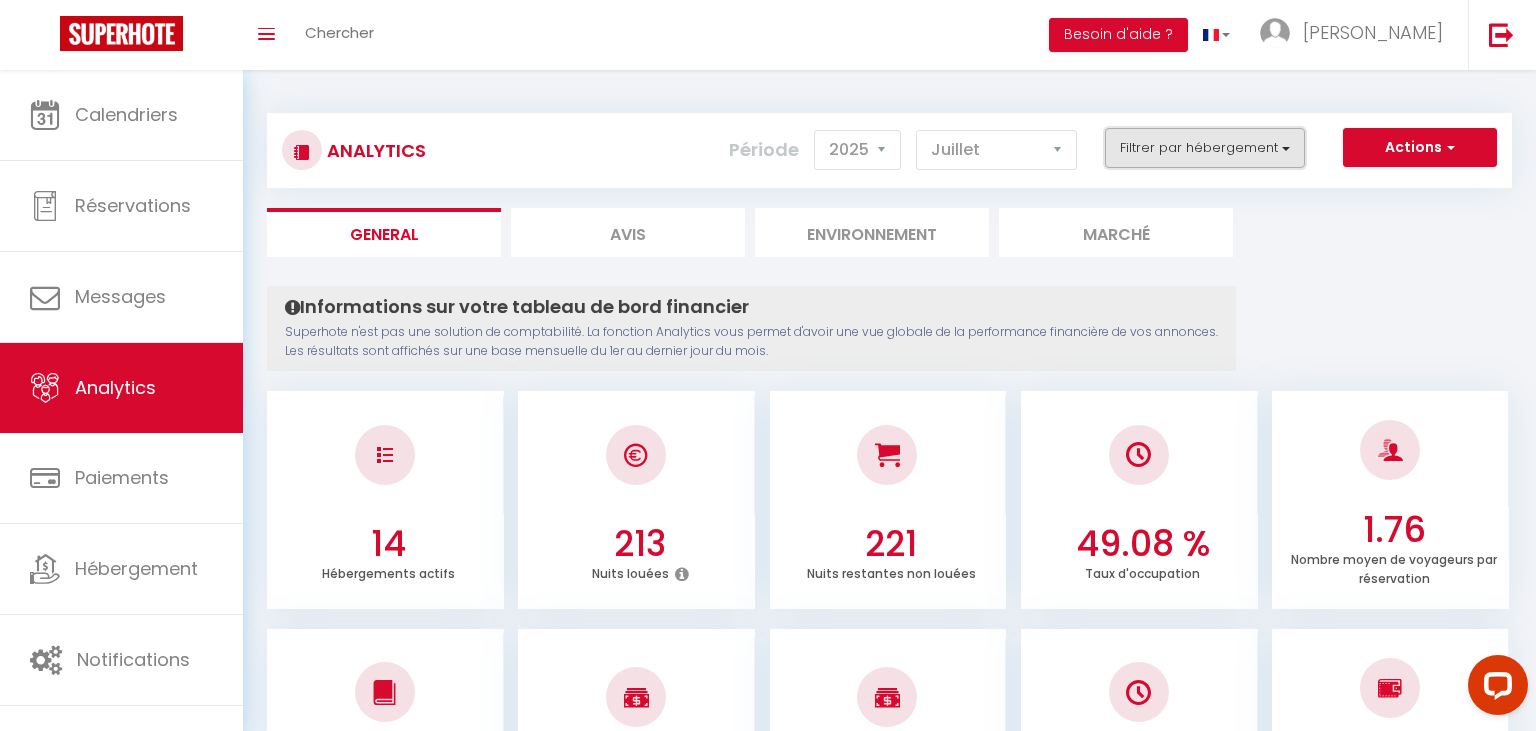 click on "Filtrer par hébergement" at bounding box center [1205, 148] 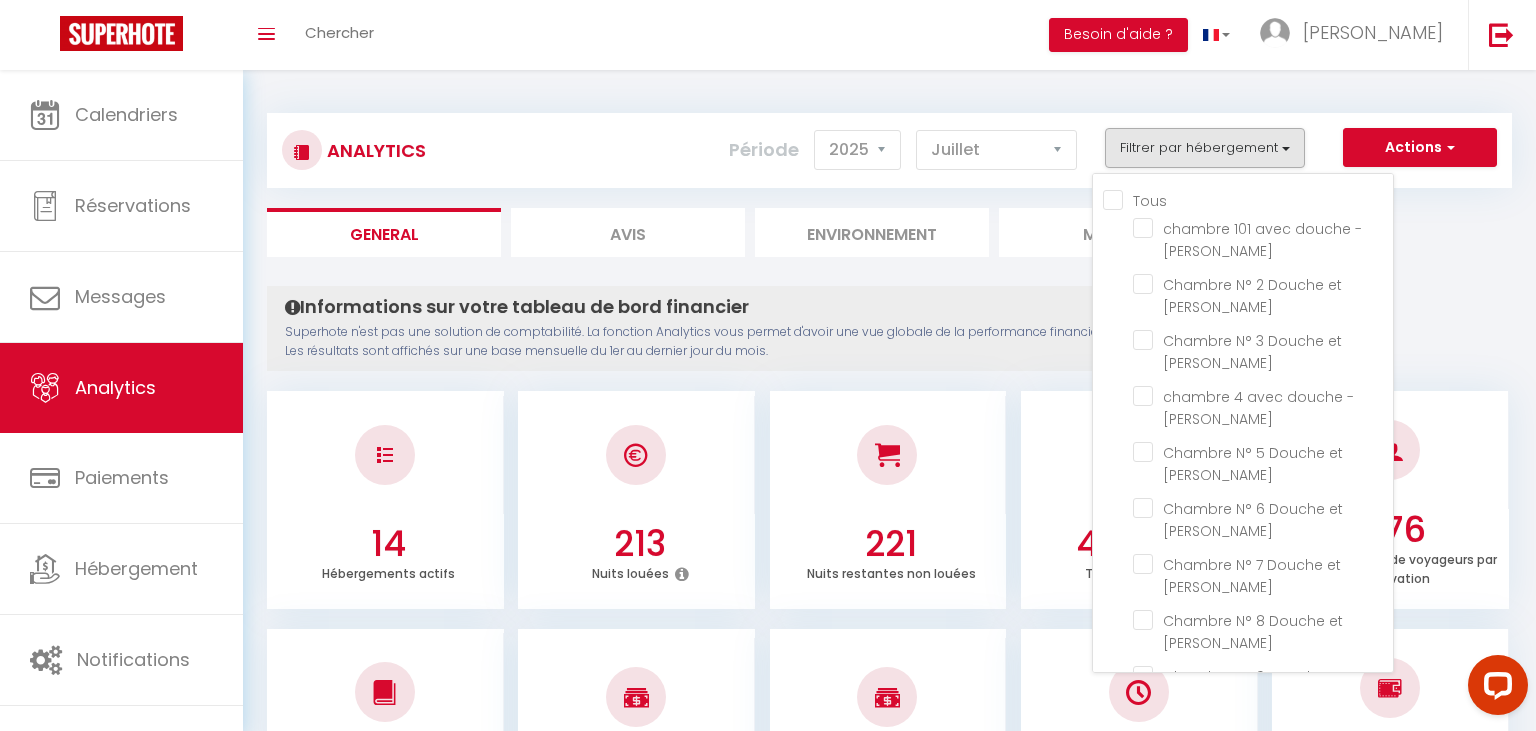 click on "Analytics
Actions
Génération SuperConciergerie   Génération SuperAnalyzer   Génération SuperExtractor   Exporter Taxe de séjour
Filtrer par hébergement
Tous
chambre 101 avec douche - [PERSON_NAME]
Chambre N° 2 Douche et [PERSON_NAME]
Chambre N° 3 Douche et [PERSON_NAME]
chambre 4 avec douche - [PERSON_NAME]
Chambre N° 5 Douche et [PERSON_NAME]
Chambre N° 6 Douche et [PERSON_NAME]
Chambre N° 7 Douche et [PERSON_NAME]
Chambre N° 8 Douche et [PERSON_NAME]" at bounding box center [889, 1632] 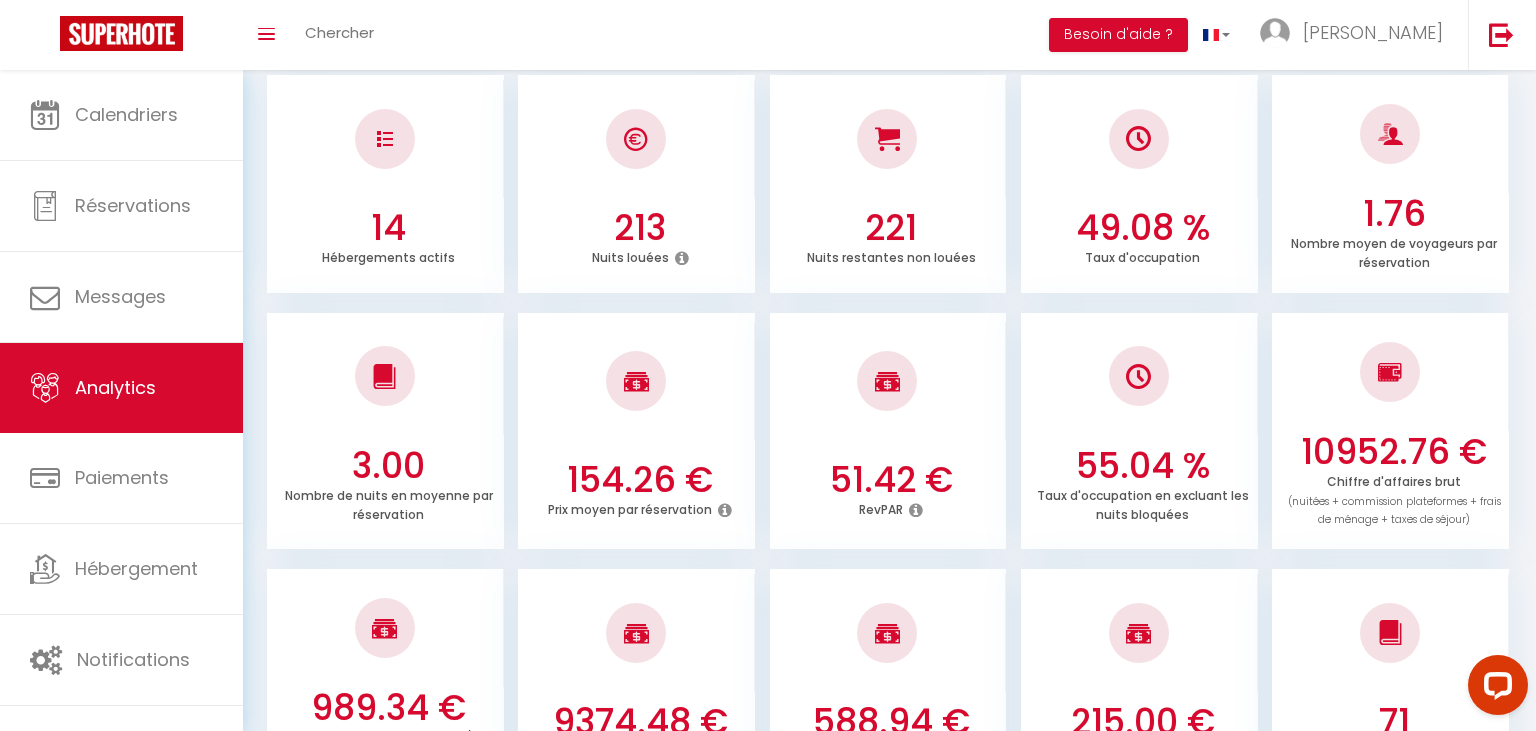 scroll, scrollTop: 0, scrollLeft: 0, axis: both 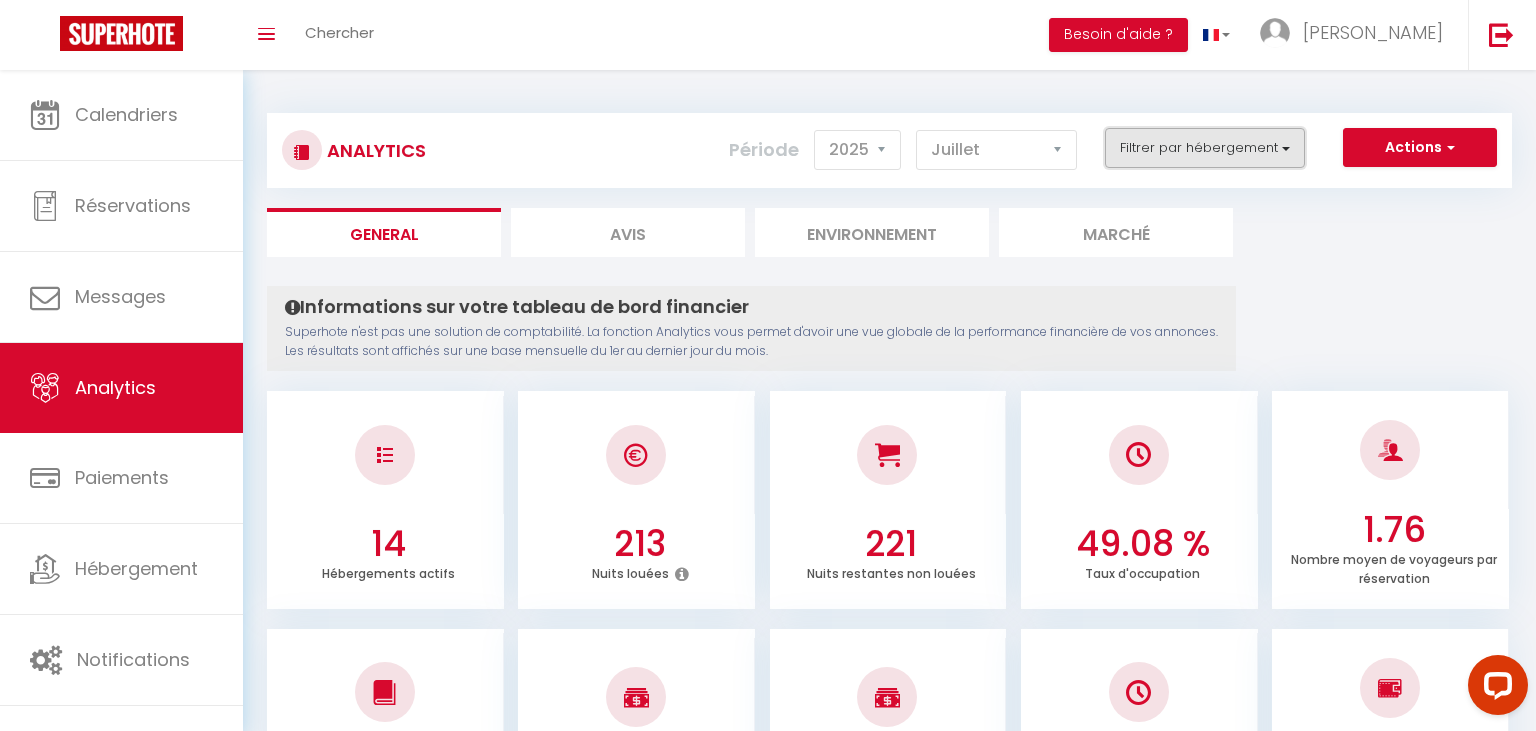 click on "Filtrer par hébergement" at bounding box center (1205, 148) 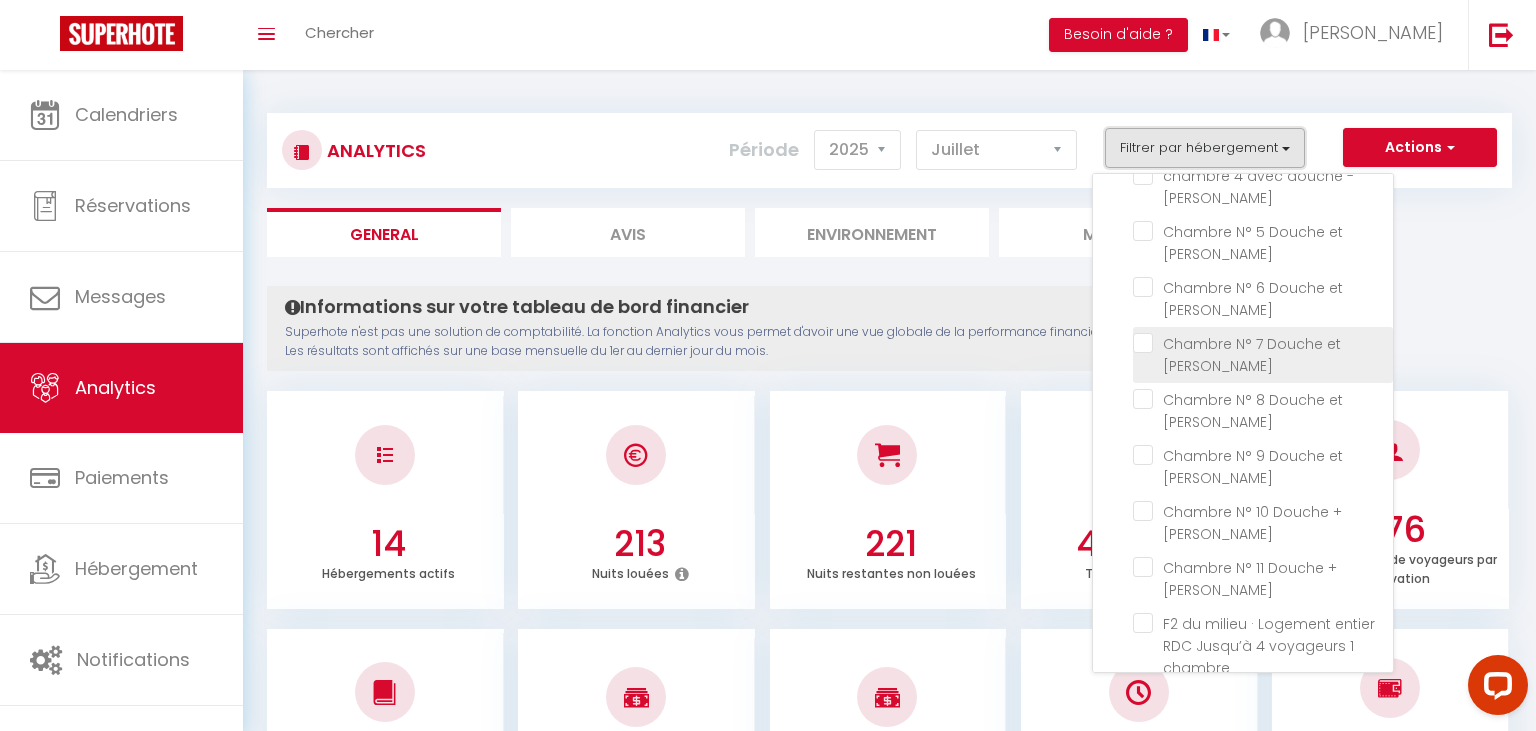 scroll, scrollTop: 230, scrollLeft: 0, axis: vertical 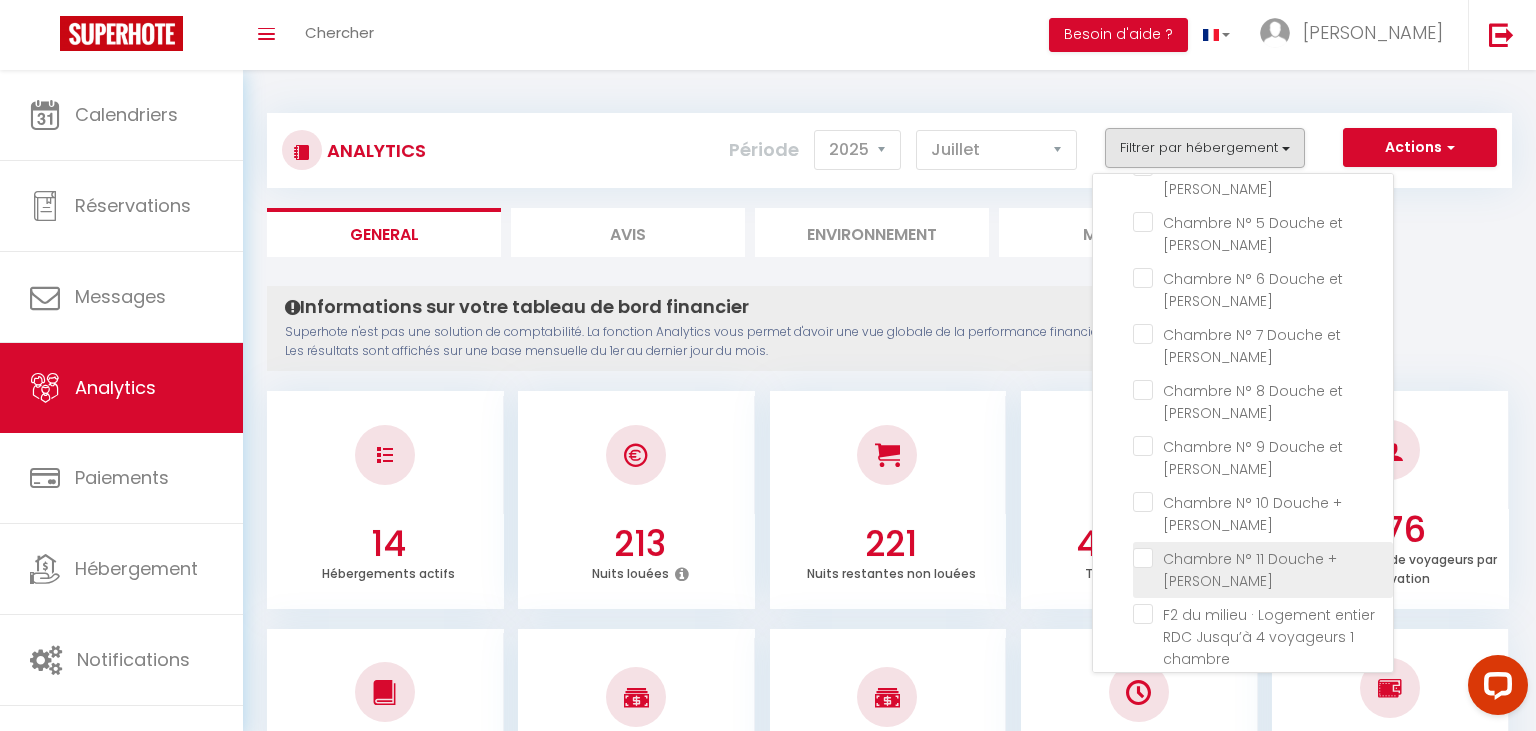 click at bounding box center (1263, 558) 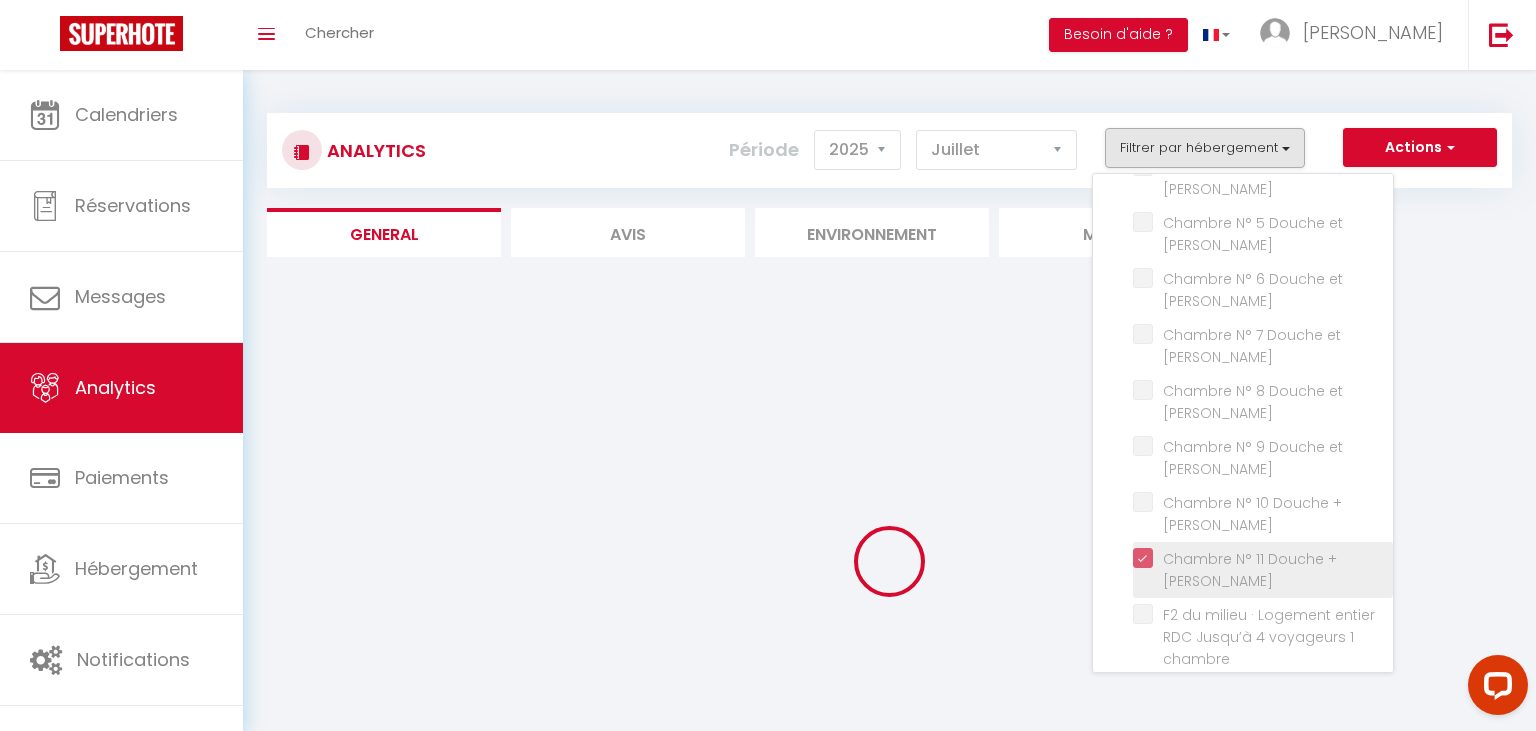 checkbox on "false" 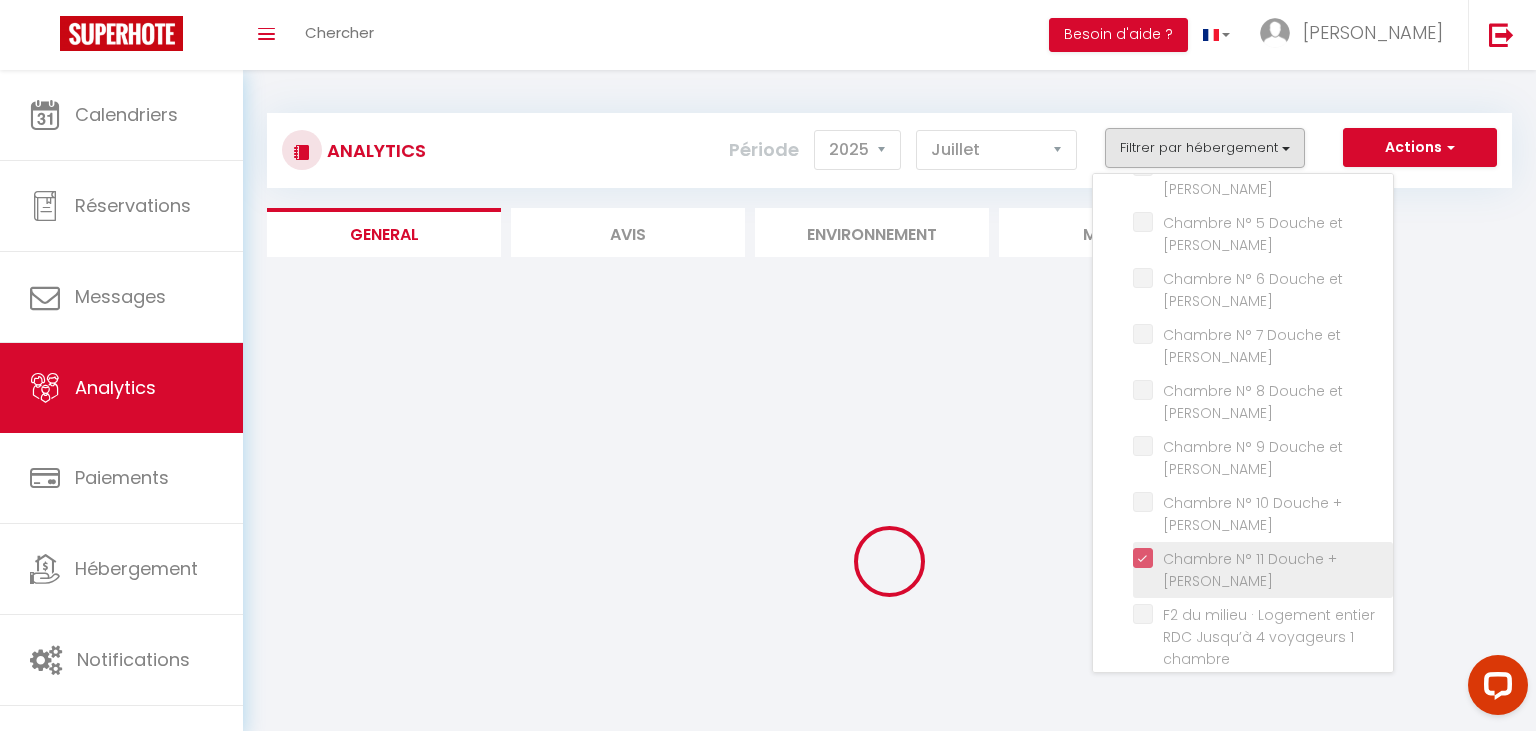 checkbox on "false" 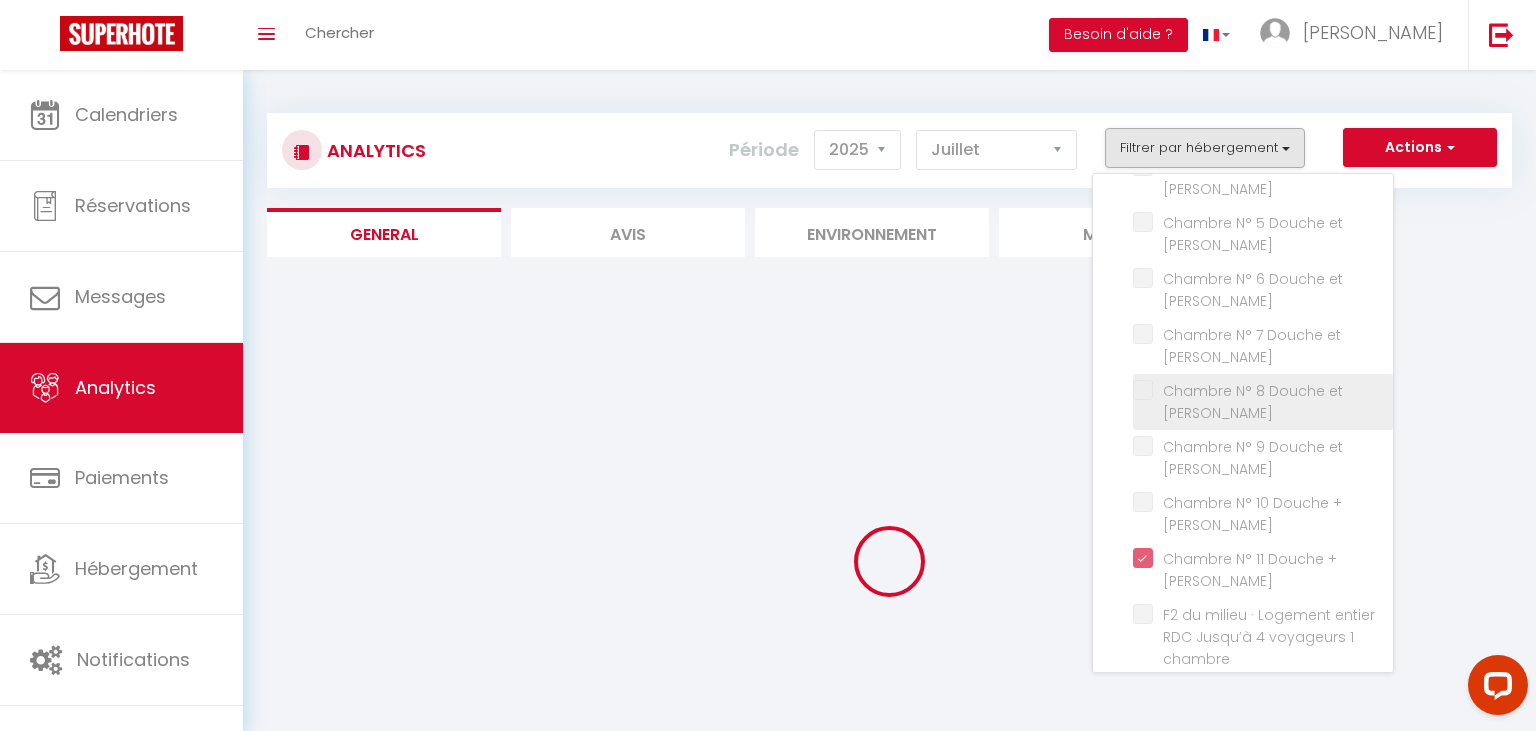 checkbox on "false" 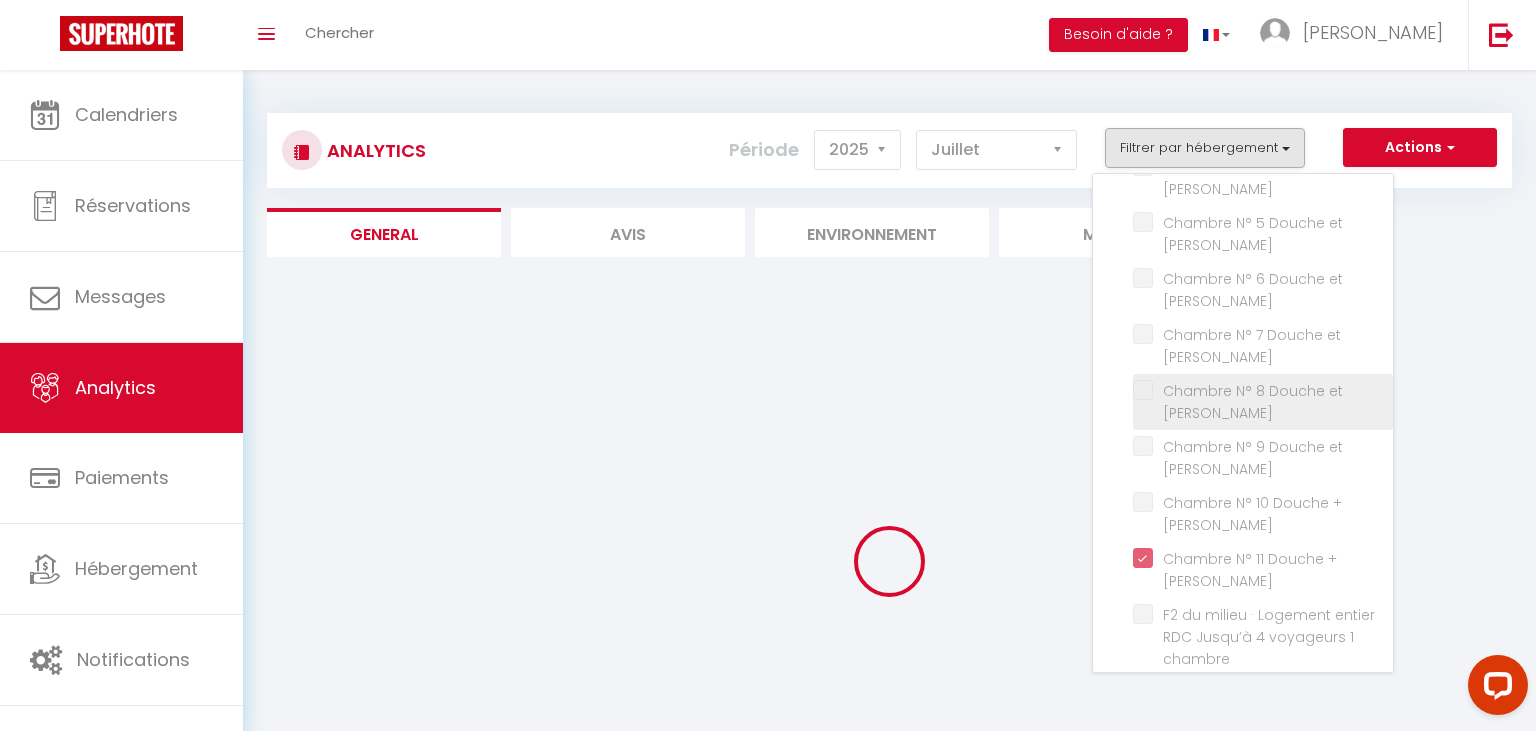 checkbox on "false" 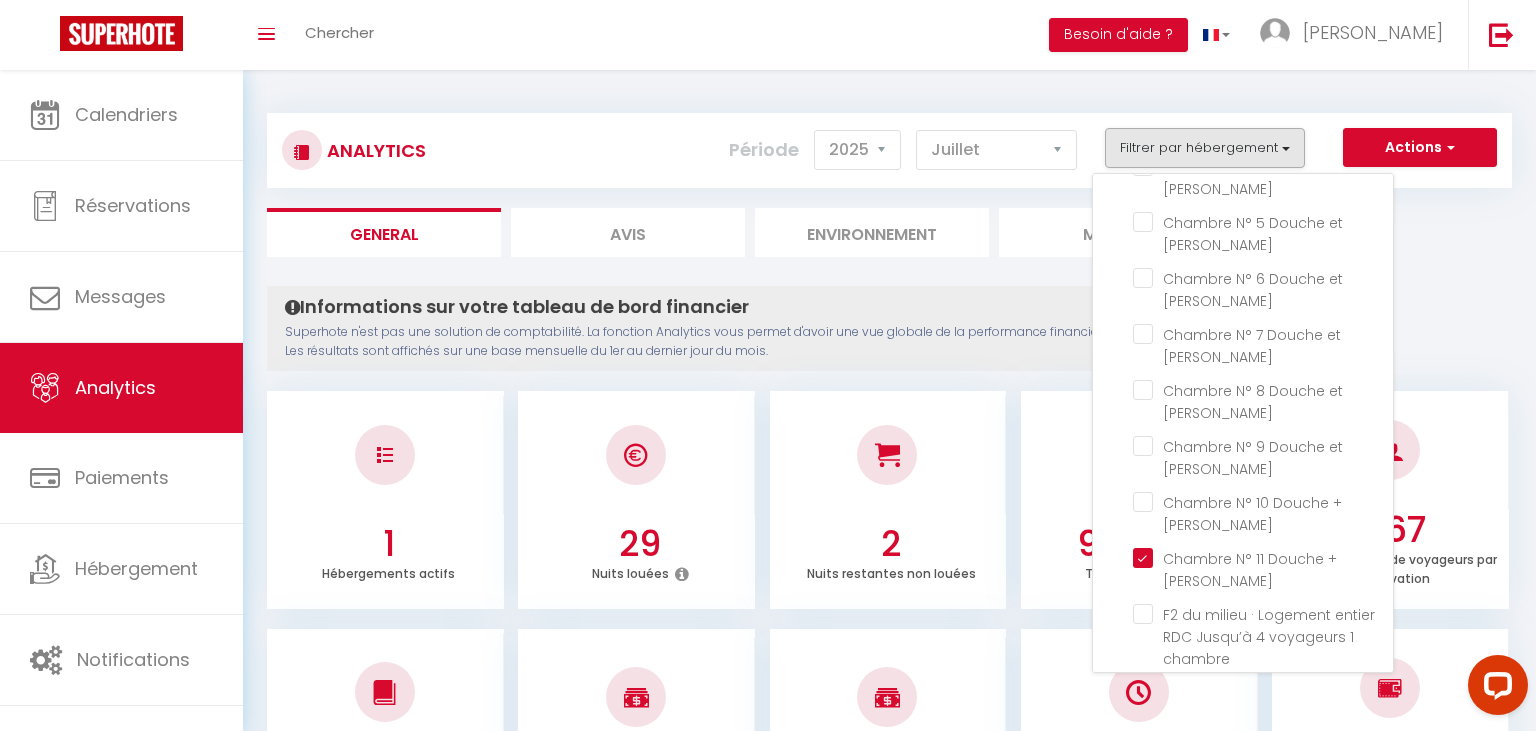 click on "Analytics
Actions
Génération SuperConciergerie   Génération SuperAnalyzer   Génération SuperExtractor   Exporter Taxe de séjour
Filtrer par hébergement
Tous
chambre 101 avec douche - [PERSON_NAME]
Chambre N° 2 Douche et [PERSON_NAME]
Chambre N° 3 Douche et [PERSON_NAME]
chambre 4 avec douche - [PERSON_NAME]
Chambre N° 5 Douche et [PERSON_NAME]
Chambre N° 6 Douche et [PERSON_NAME]
Chambre N° 7 Douche et [PERSON_NAME]
Chambre N° 8 Douche et [PERSON_NAME]" at bounding box center [889, 141] 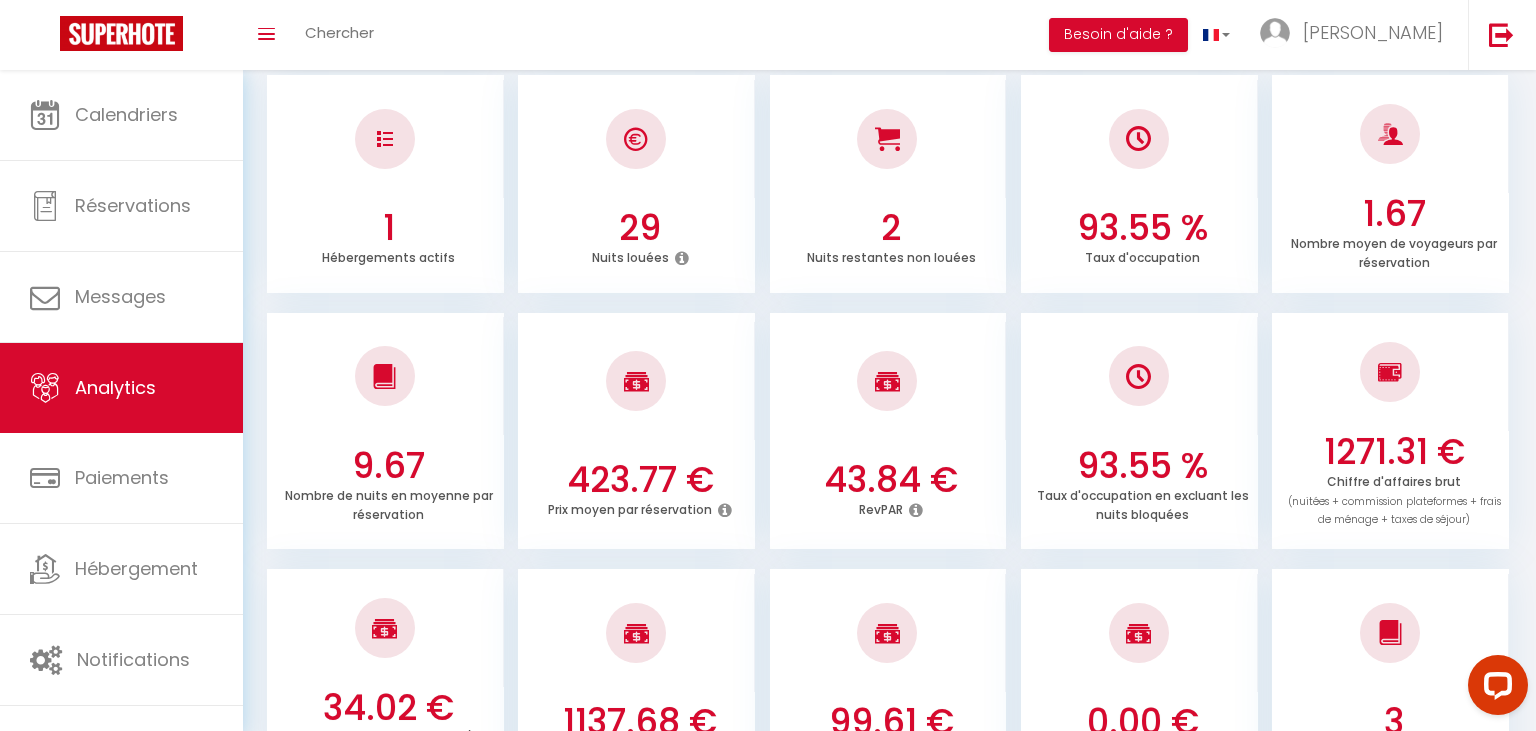 scroll, scrollTop: 0, scrollLeft: 0, axis: both 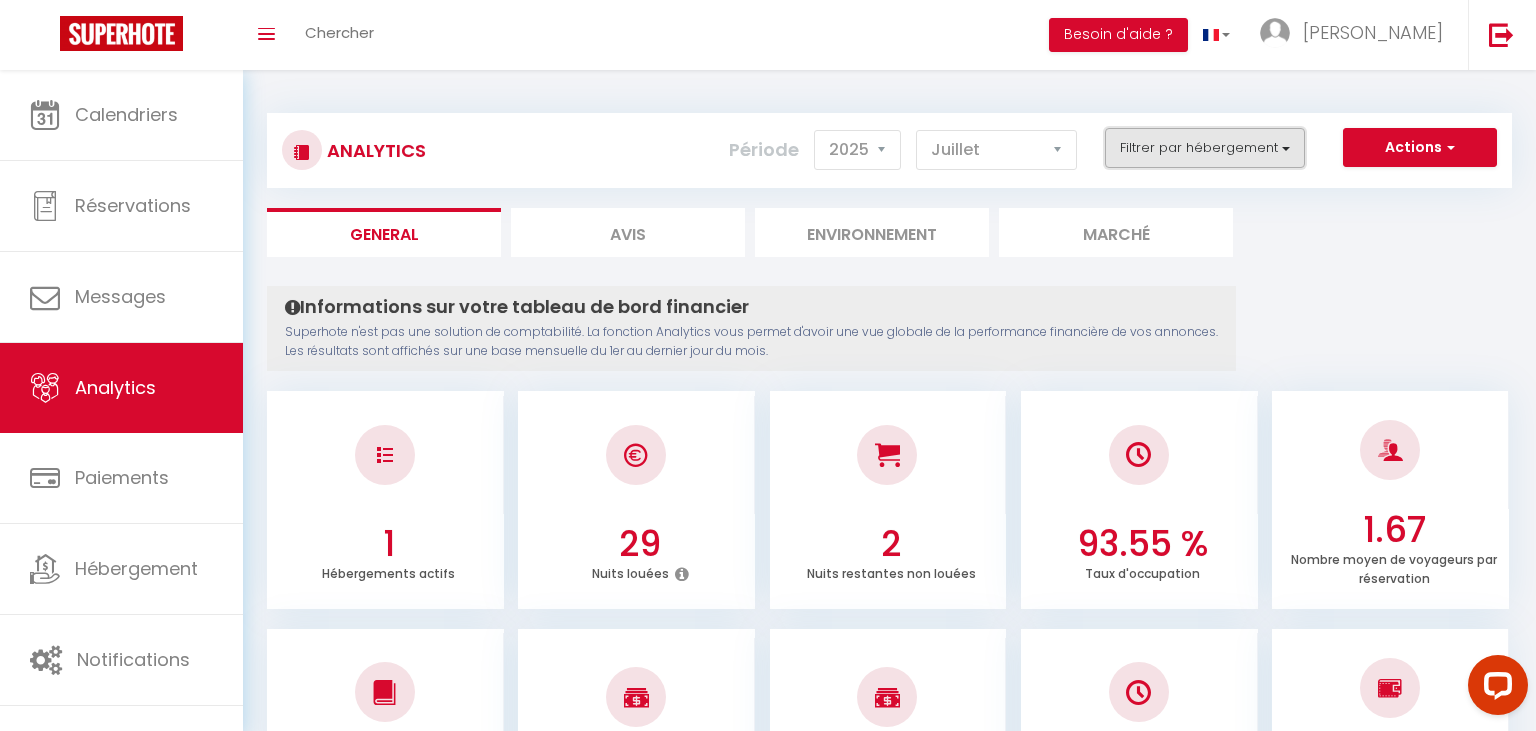 click on "Filtrer par hébergement" at bounding box center (1205, 148) 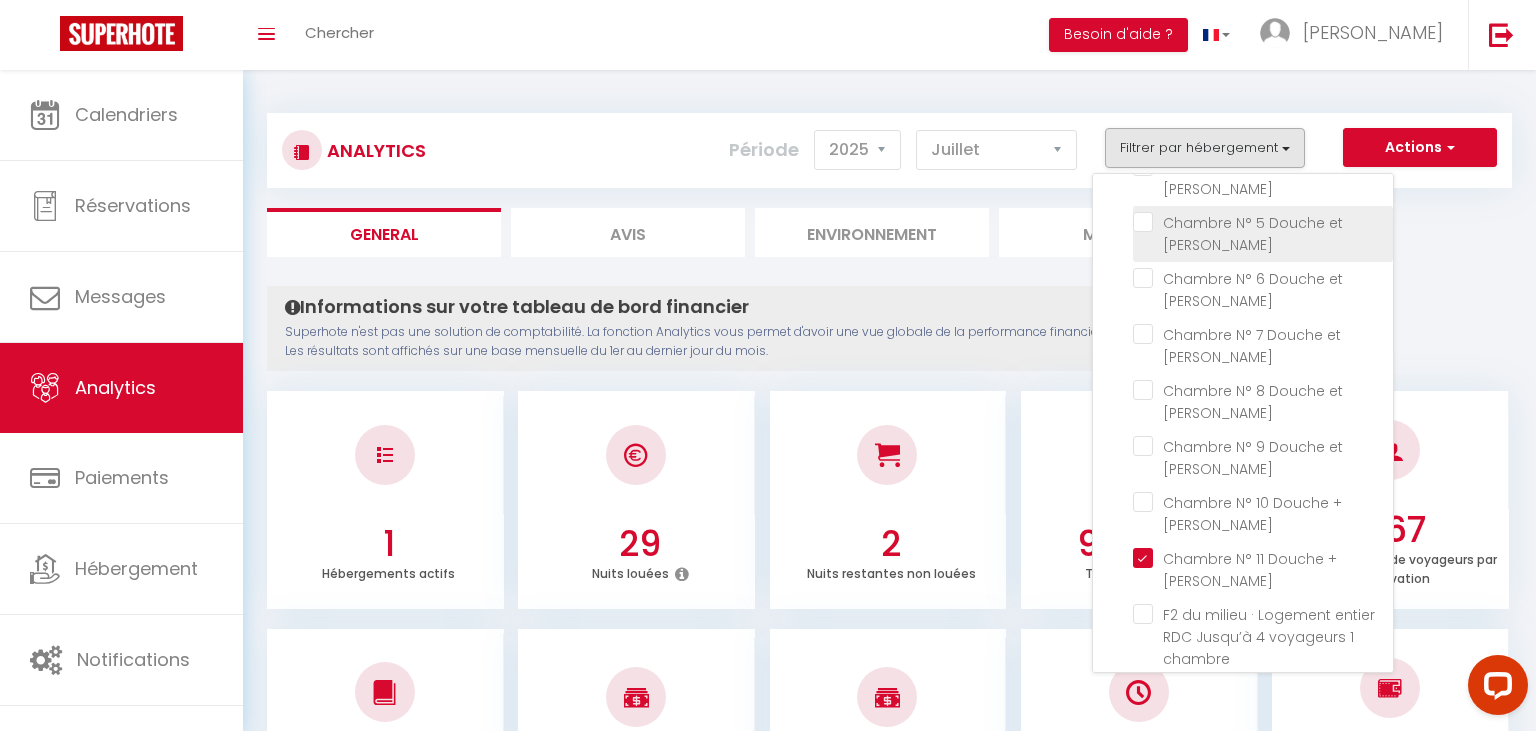 click at bounding box center (1263, 222) 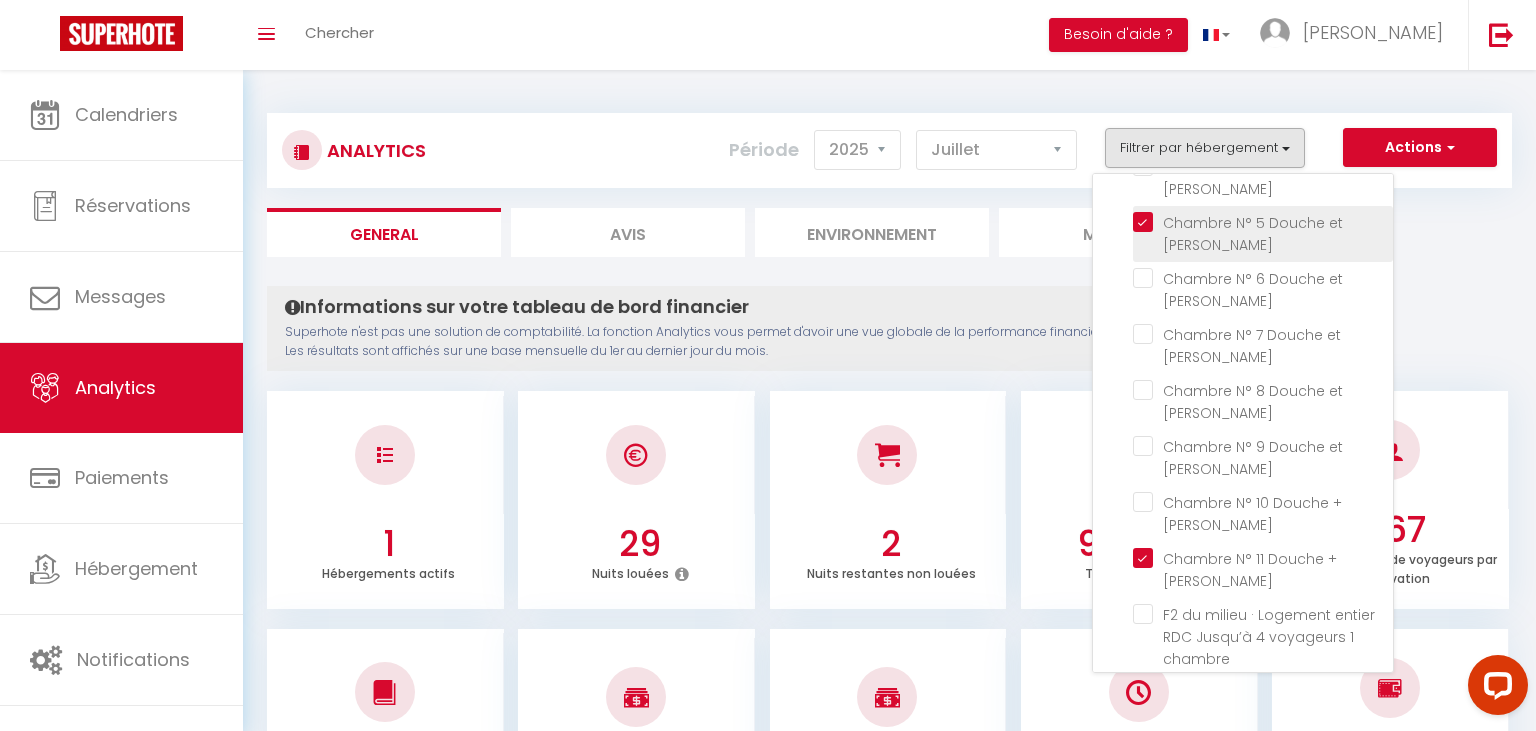 checkbox on "false" 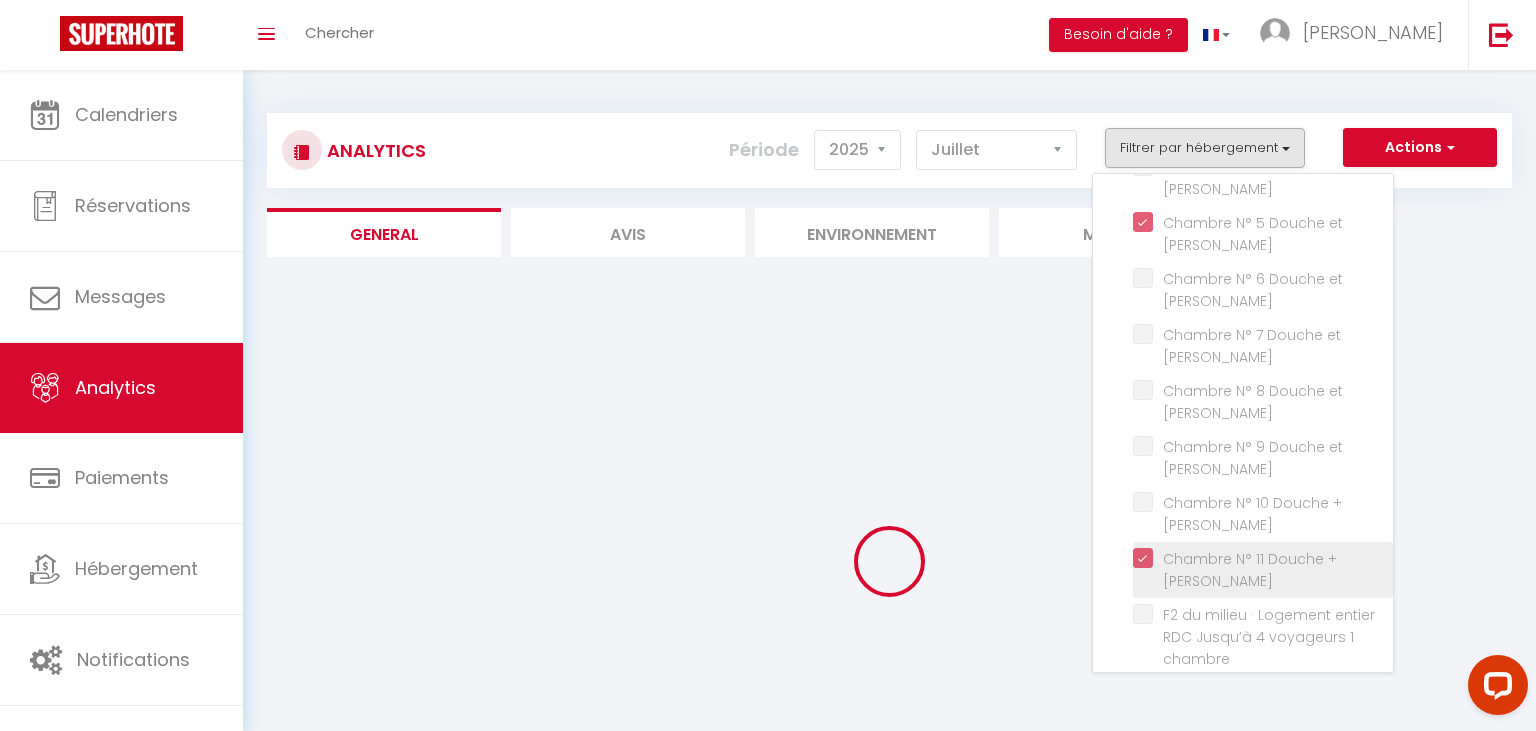 checkbox on "false" 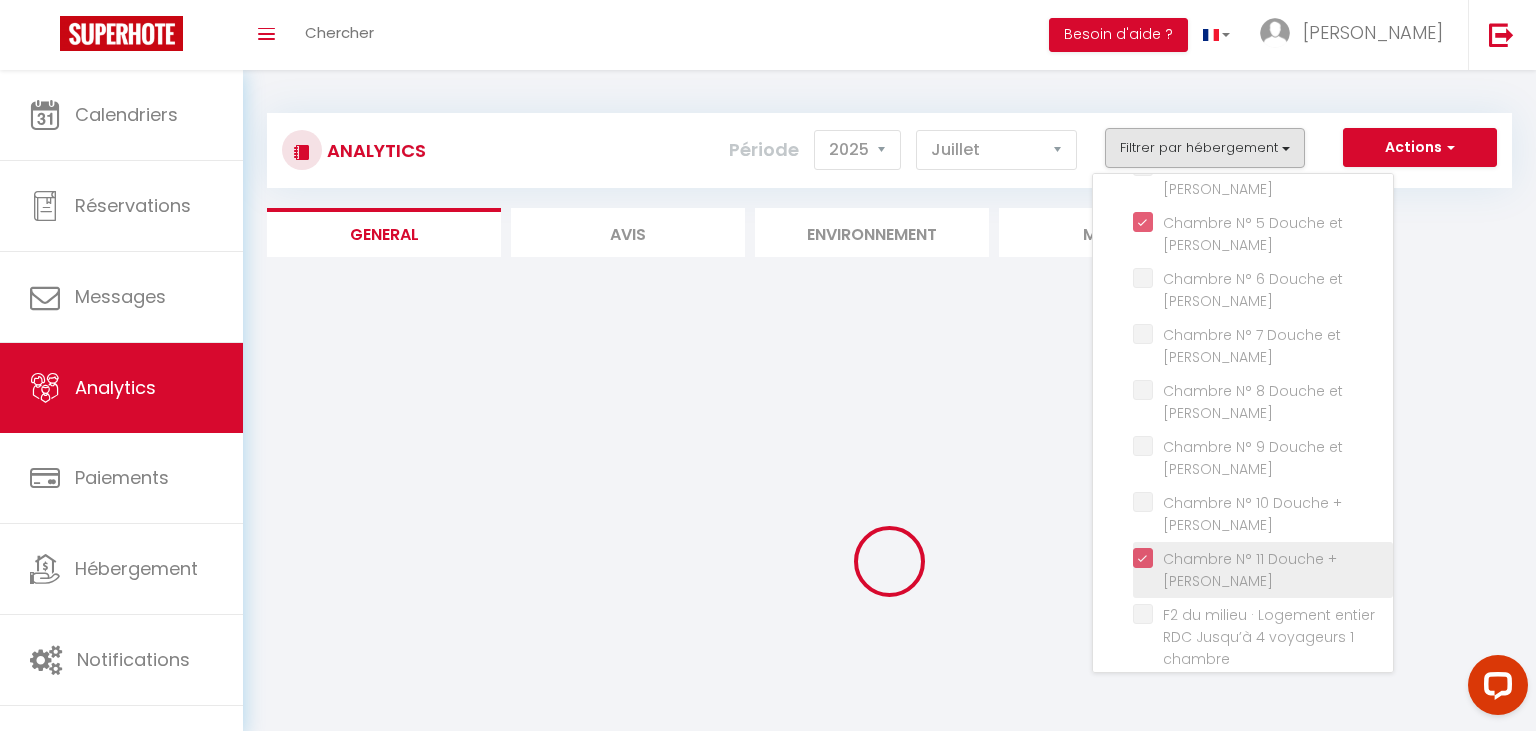 checkbox on "false" 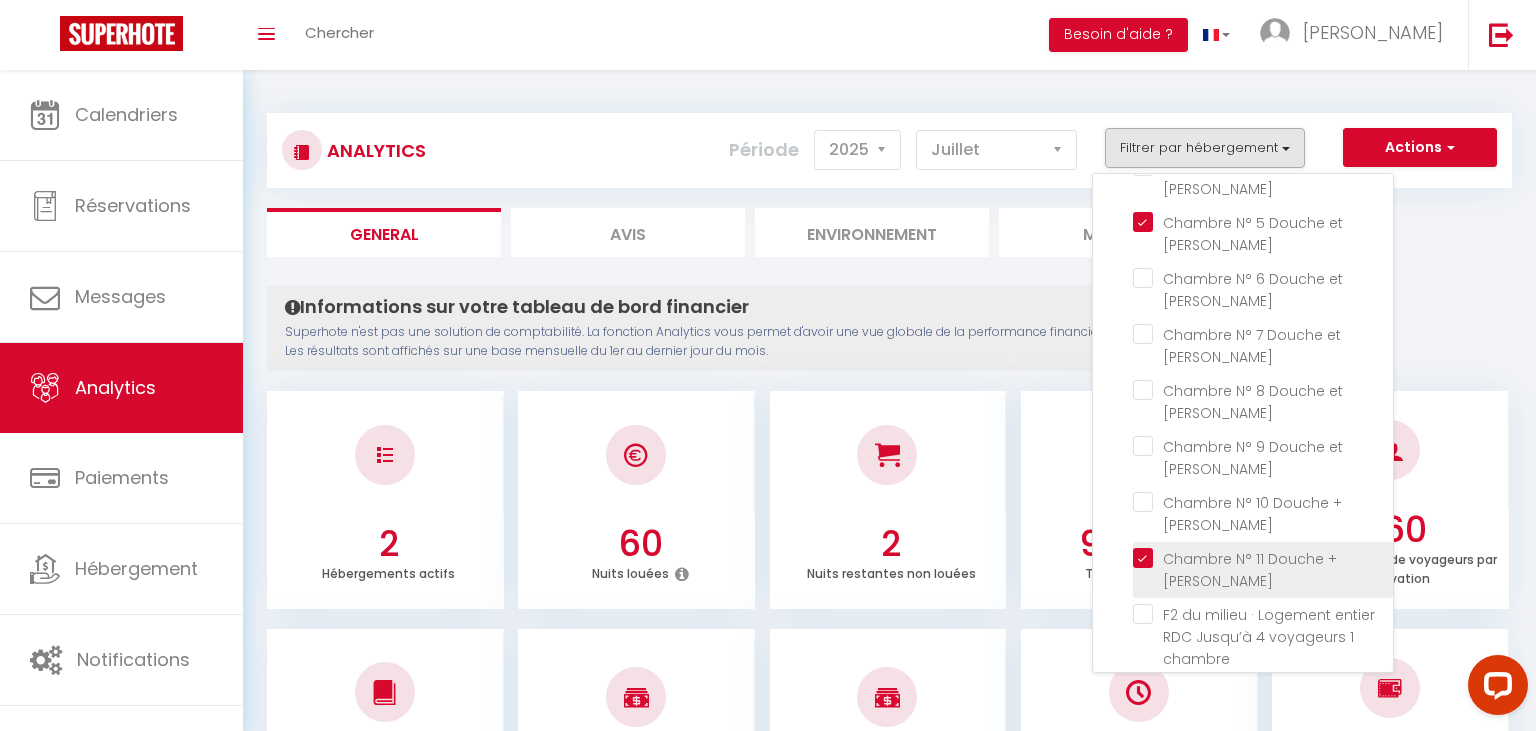 click at bounding box center [1263, 558] 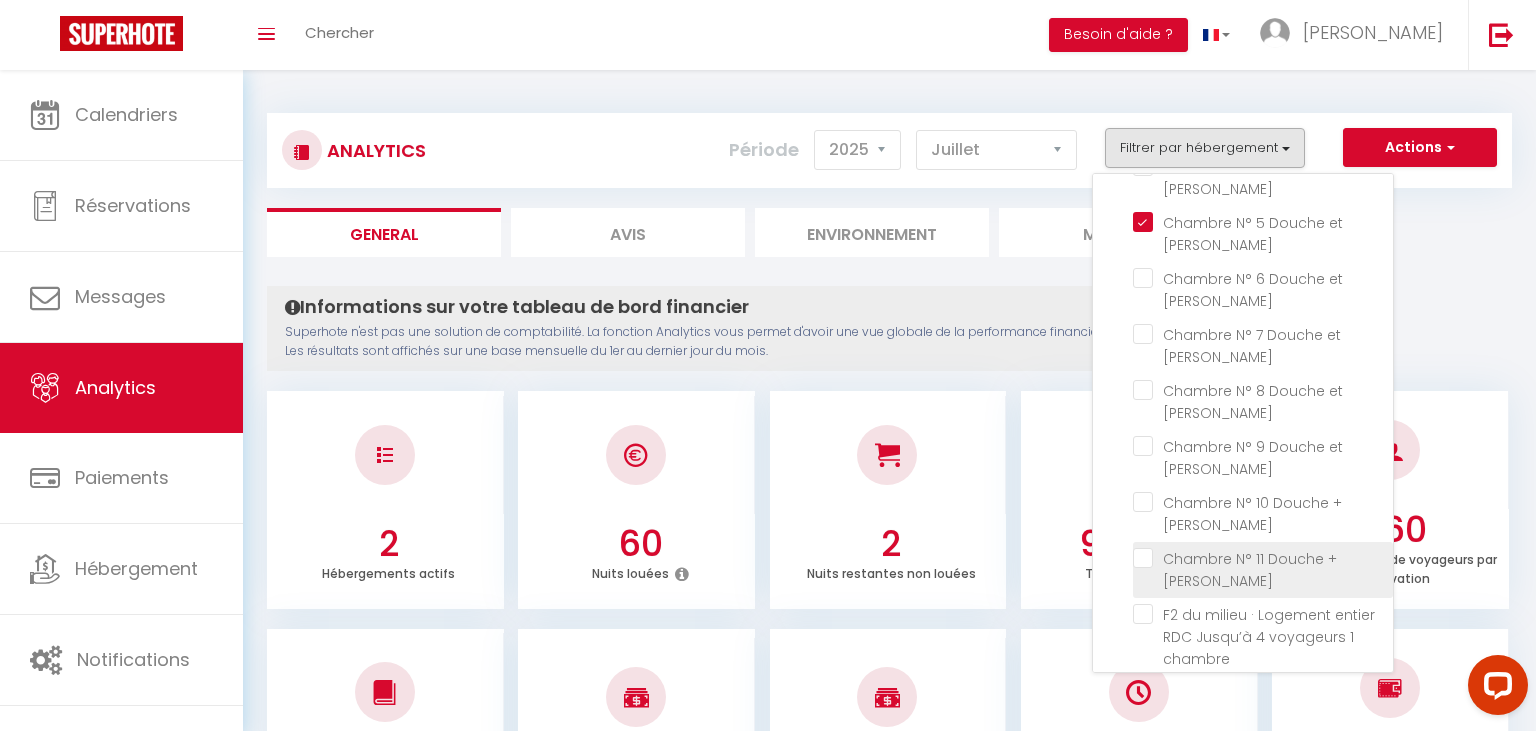 checkbox on "false" 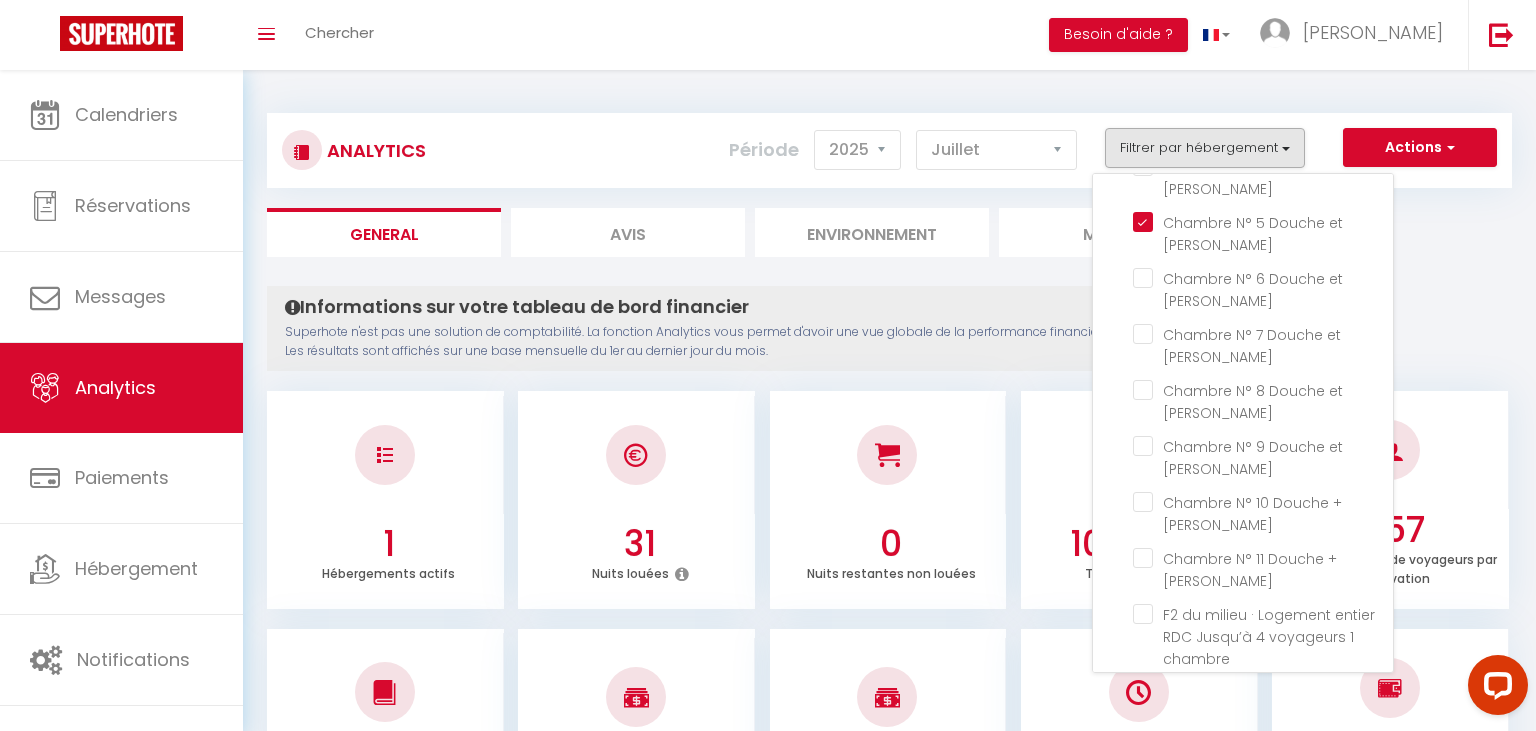 checkbox on "false" 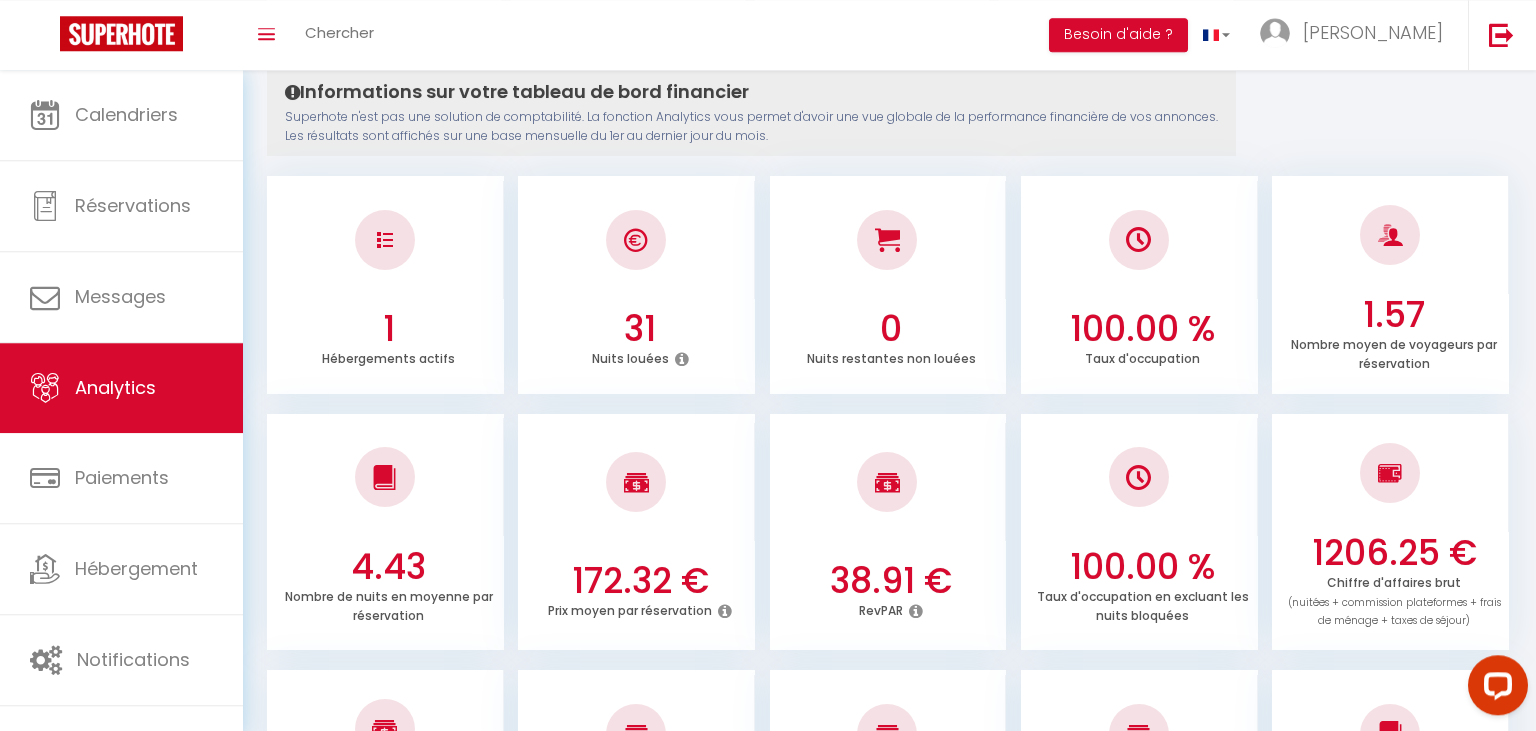 scroll, scrollTop: 105, scrollLeft: 0, axis: vertical 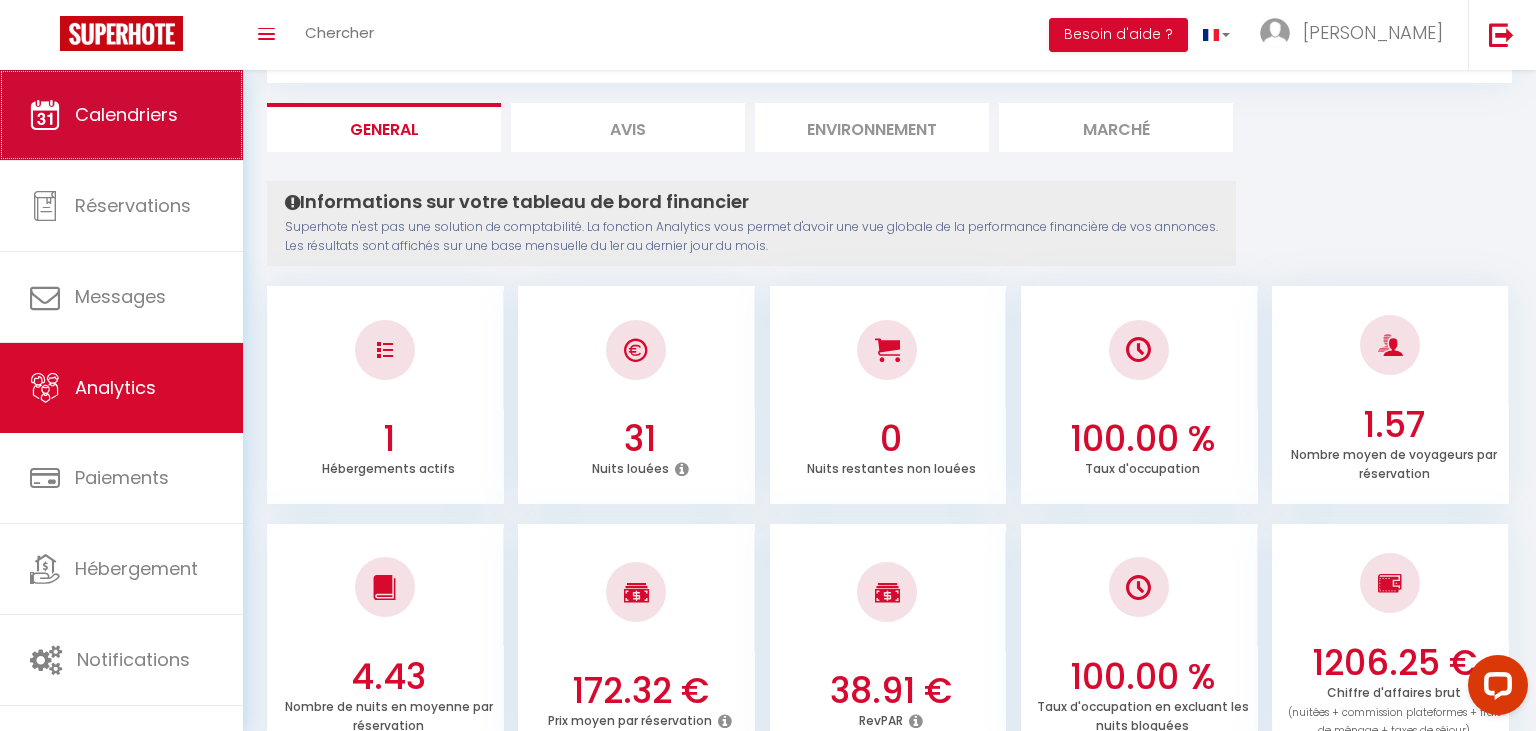 click on "Calendriers" at bounding box center [126, 114] 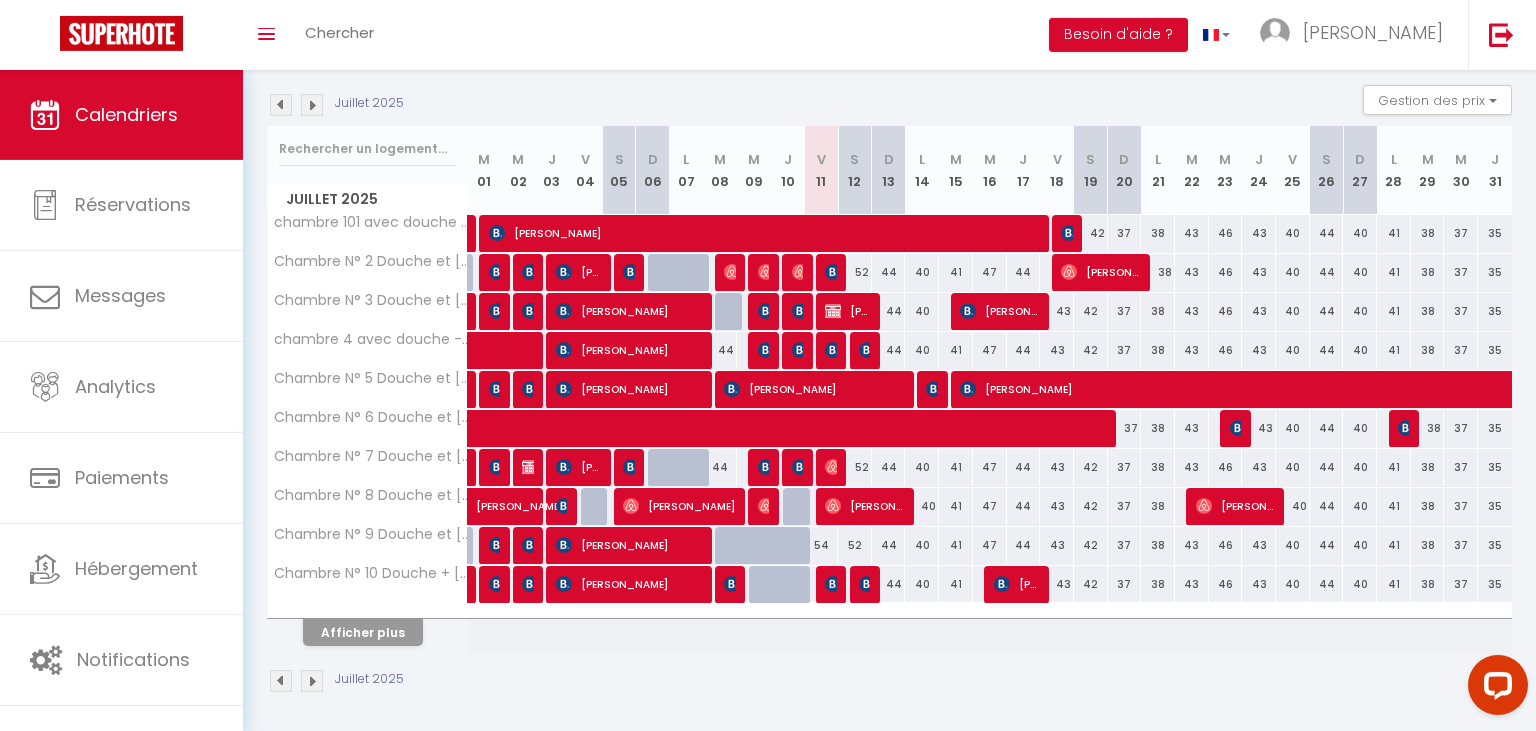 scroll, scrollTop: 203, scrollLeft: 0, axis: vertical 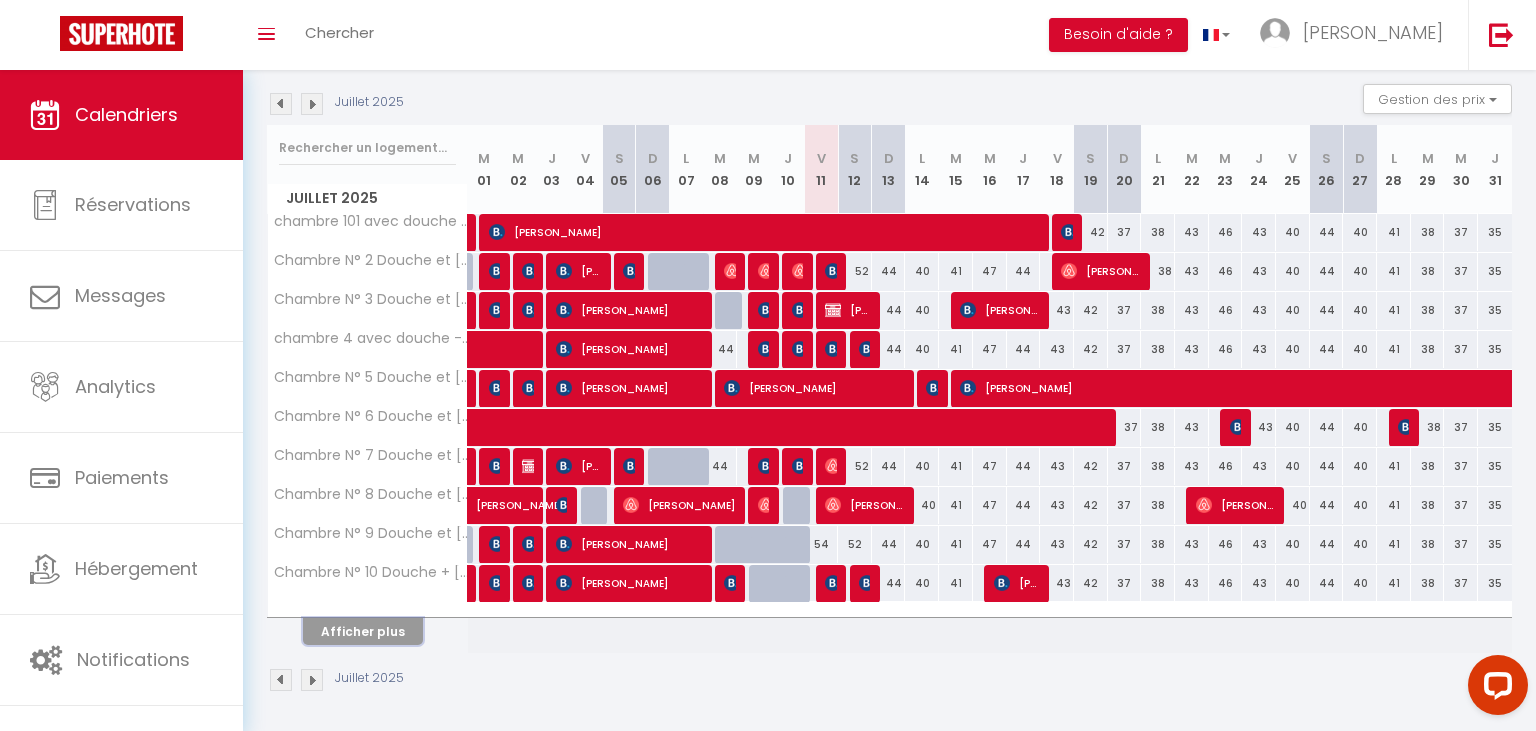 click on "Afficher plus" at bounding box center (363, 631) 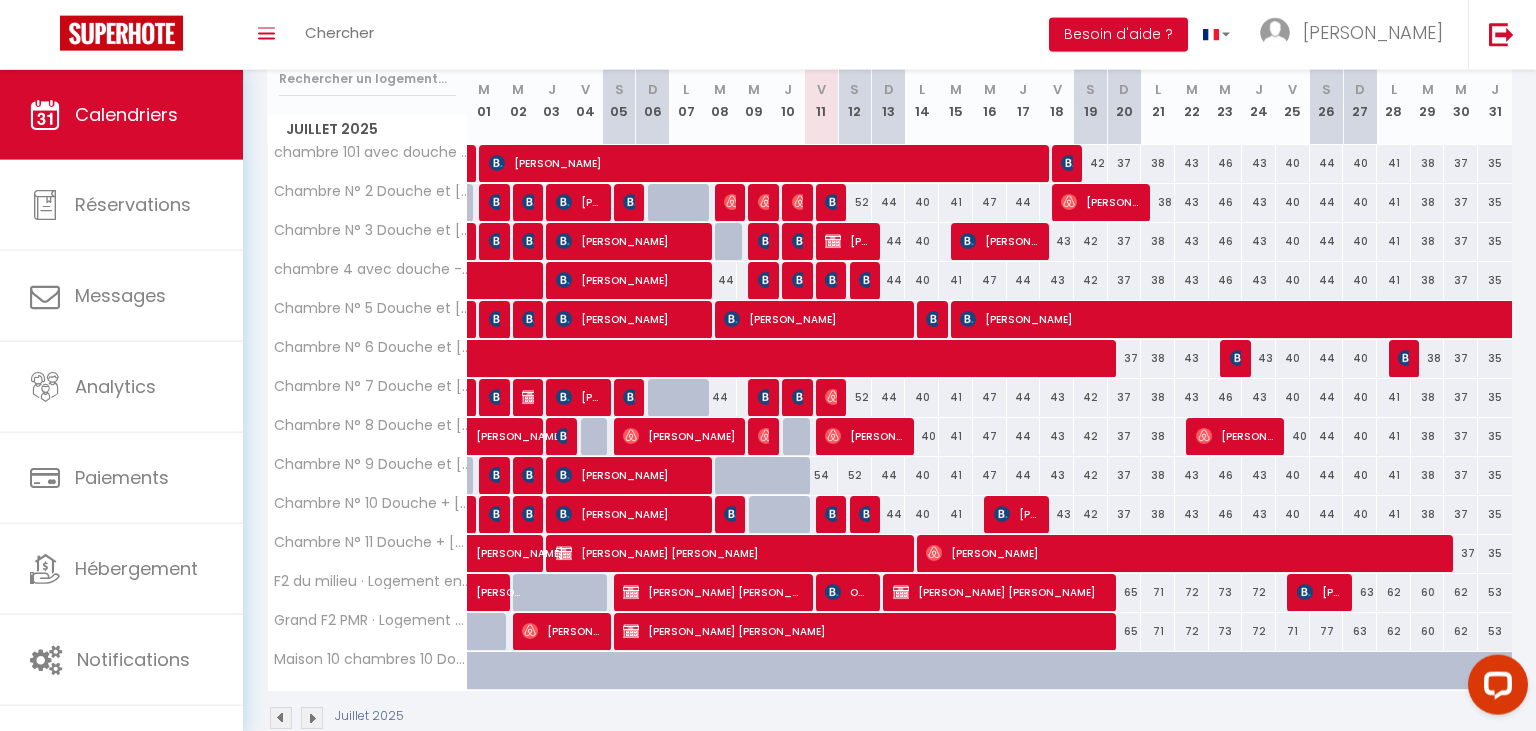 scroll, scrollTop: 308, scrollLeft: 0, axis: vertical 